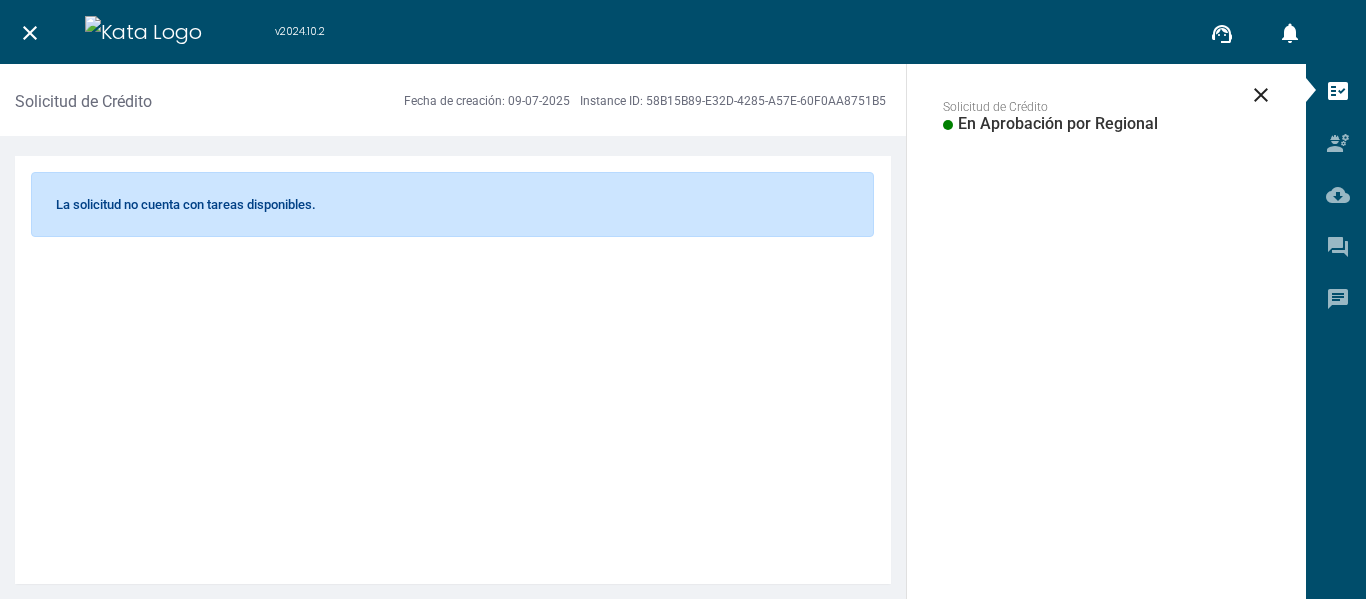 scroll, scrollTop: 0, scrollLeft: 0, axis: both 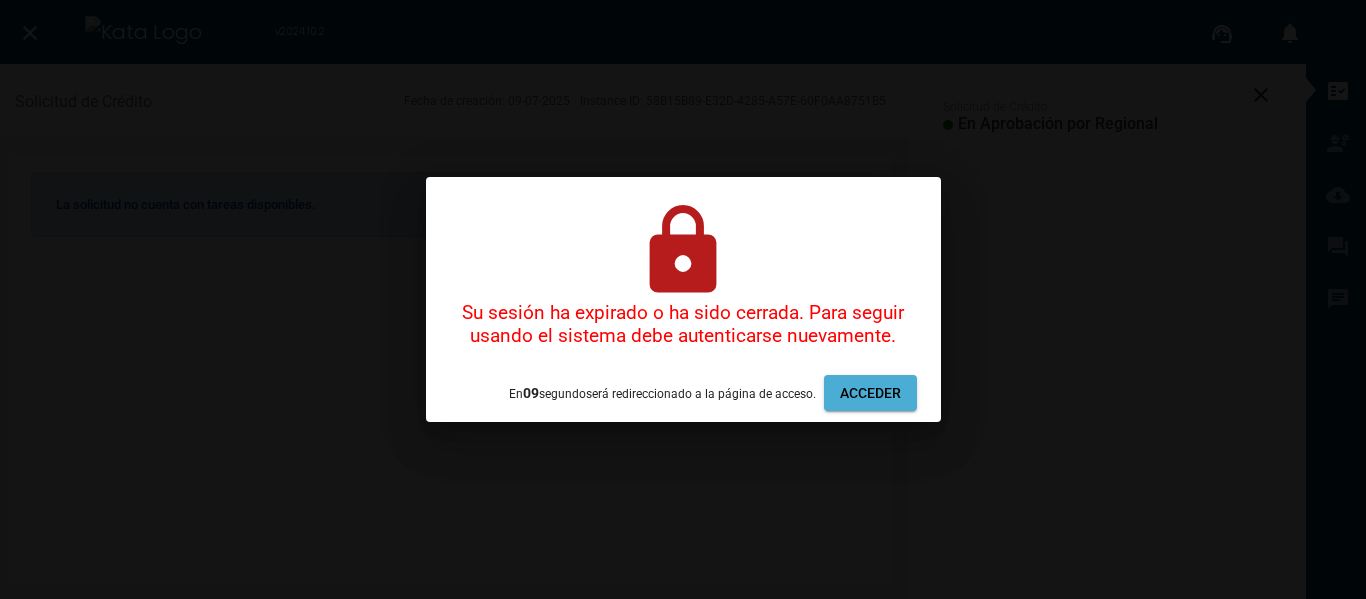 click on "Acceder" at bounding box center (870, 393) 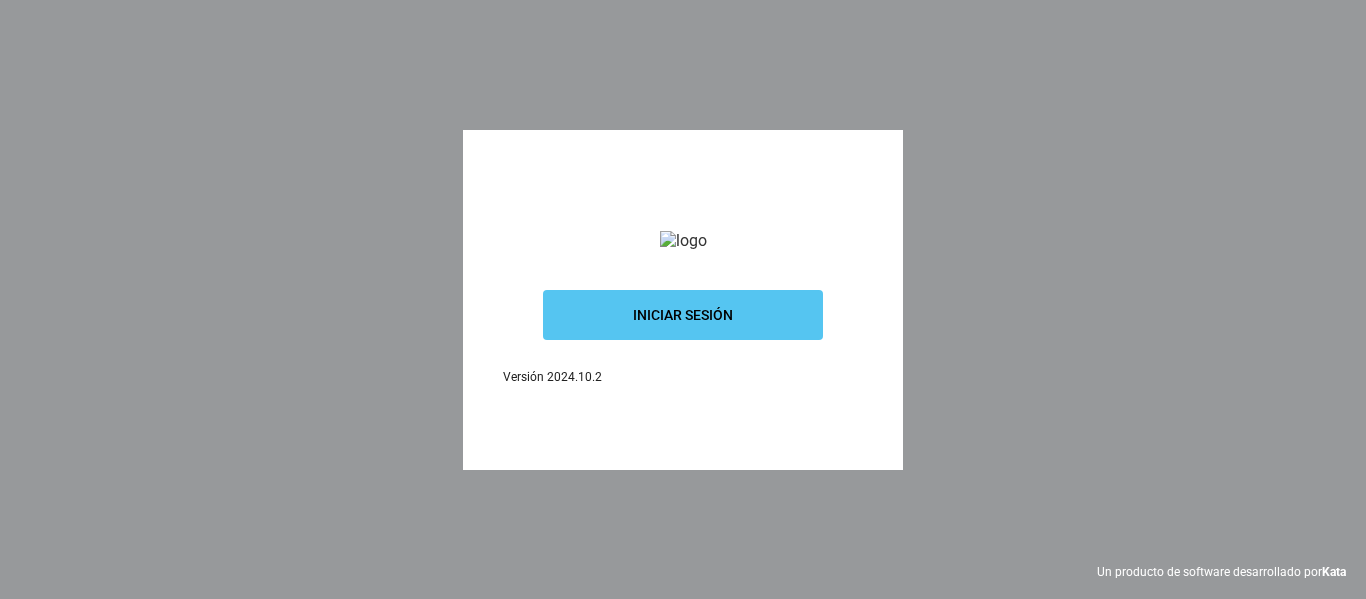 scroll, scrollTop: 0, scrollLeft: 0, axis: both 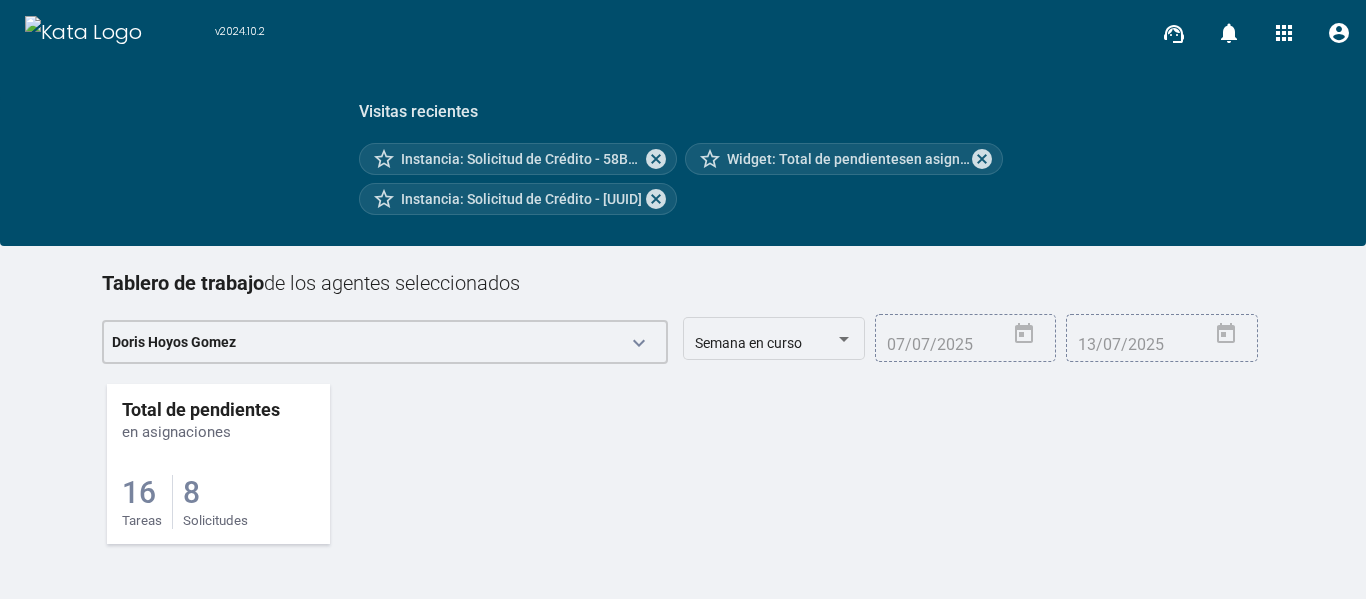 click on "8" at bounding box center [139, 492] 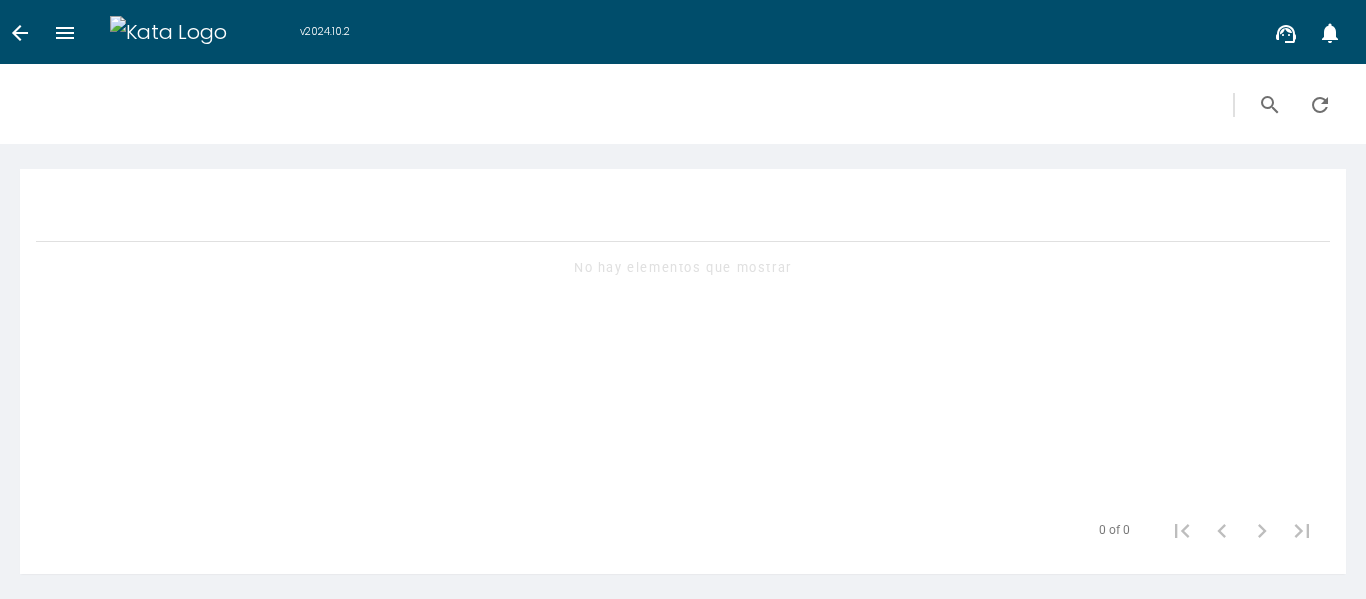 scroll, scrollTop: 0, scrollLeft: 0, axis: both 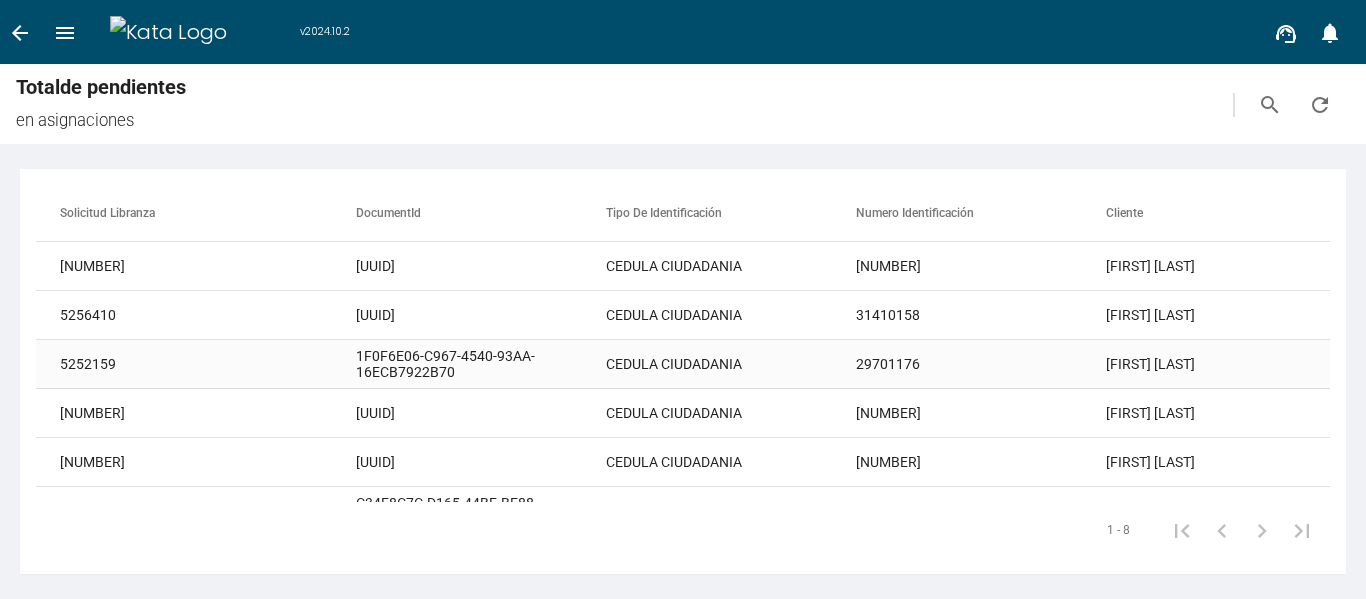 click on "29701176" at bounding box center [981, 266] 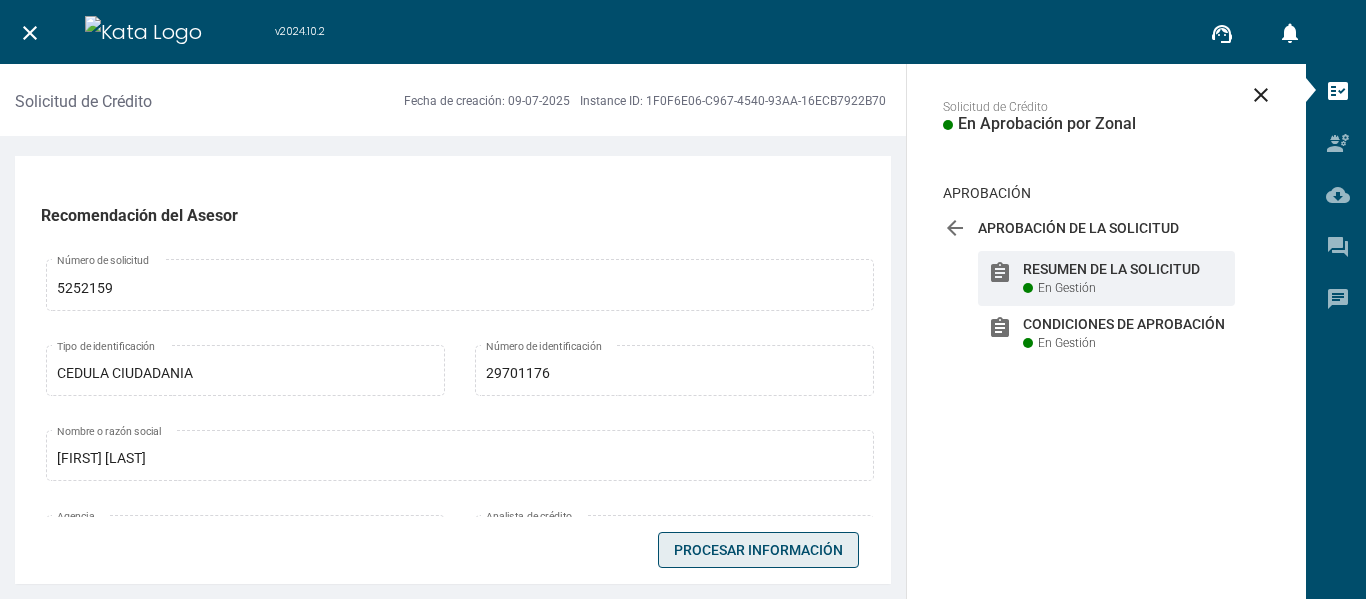 click on "Procesar Información" at bounding box center (758, 550) 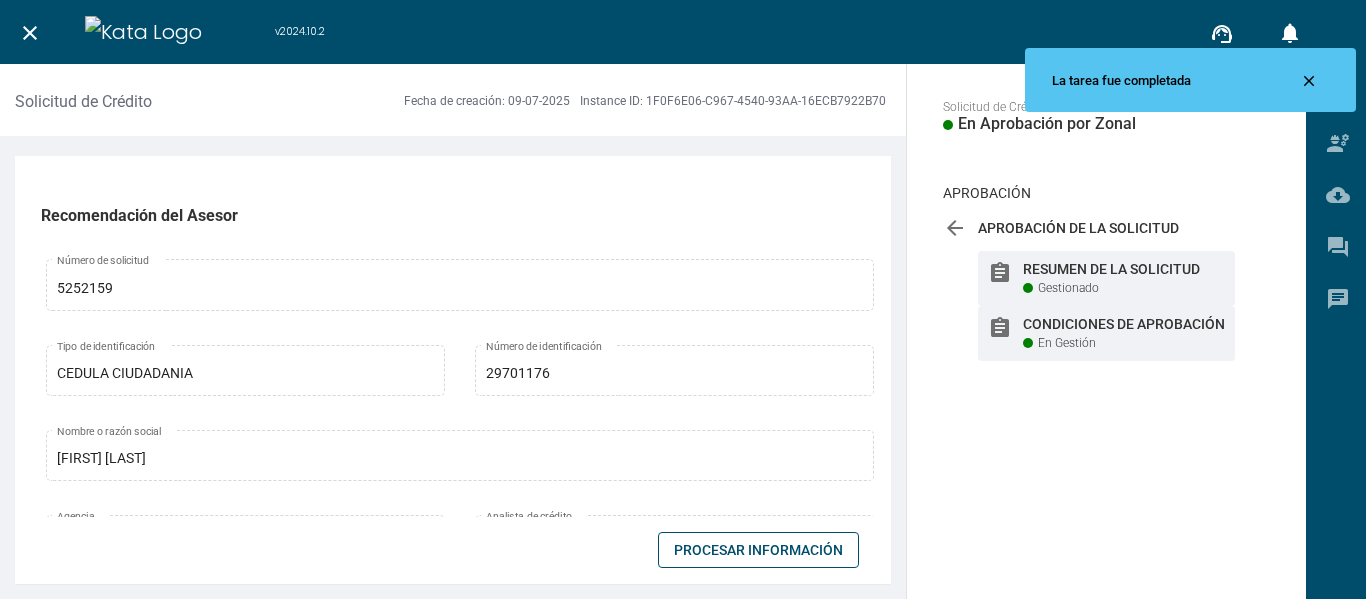 click on "assignment Condiciones de Aprobación En Gestión" at bounding box center (1106, 278) 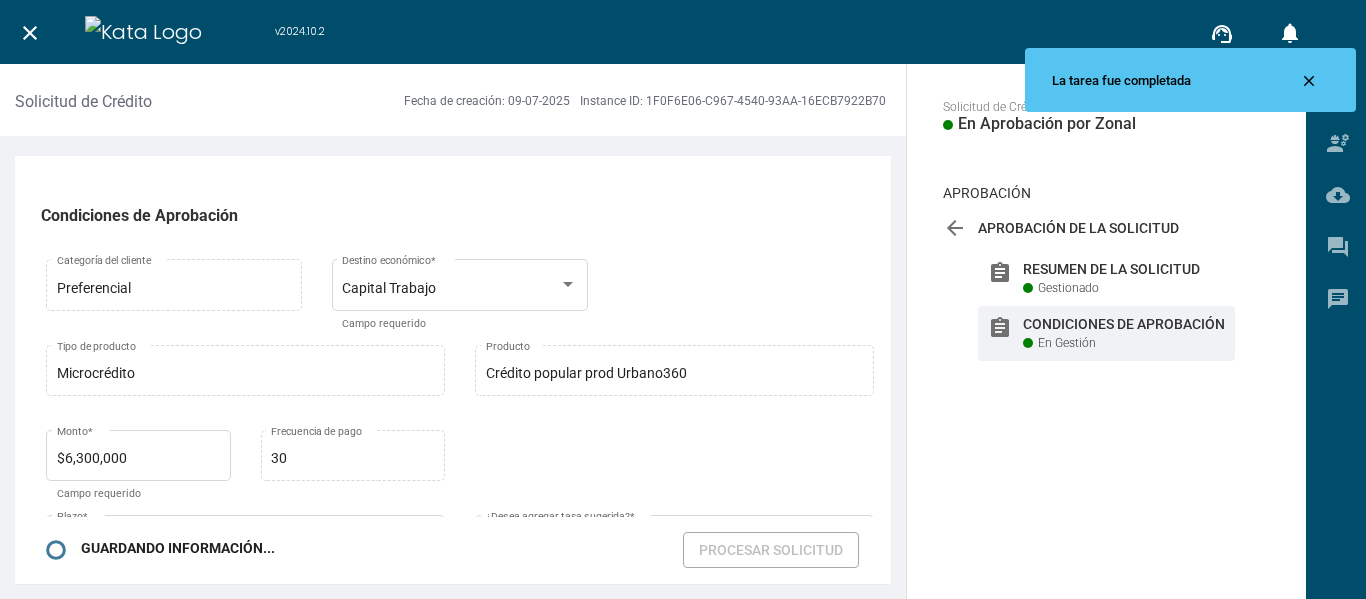 scroll, scrollTop: 3517, scrollLeft: 0, axis: vertical 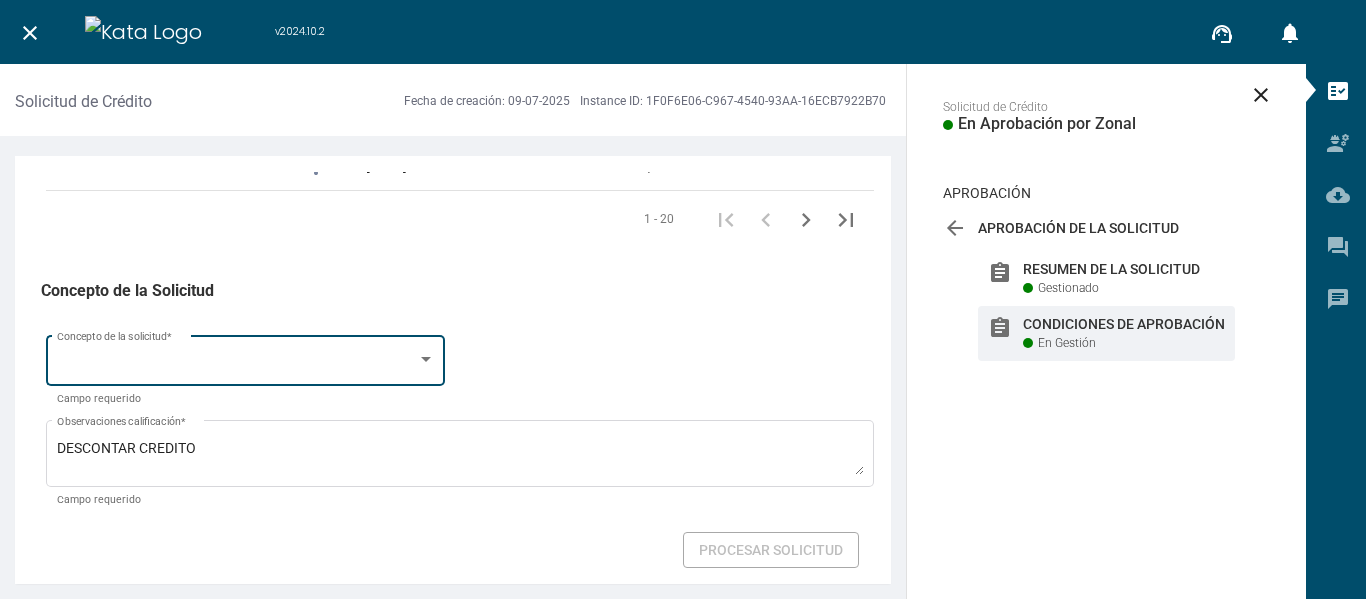 click on "Concepto de la solicitud   *" at bounding box center (246, 358) 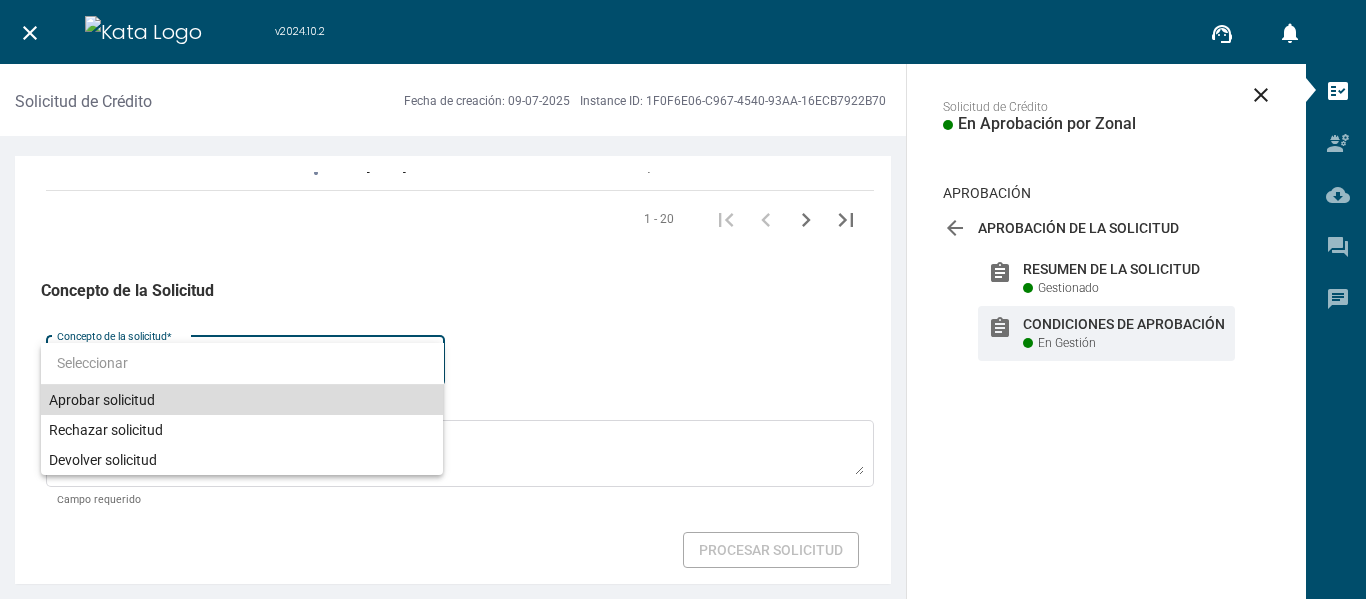 click on "Aprobar solicitud" at bounding box center (242, 400) 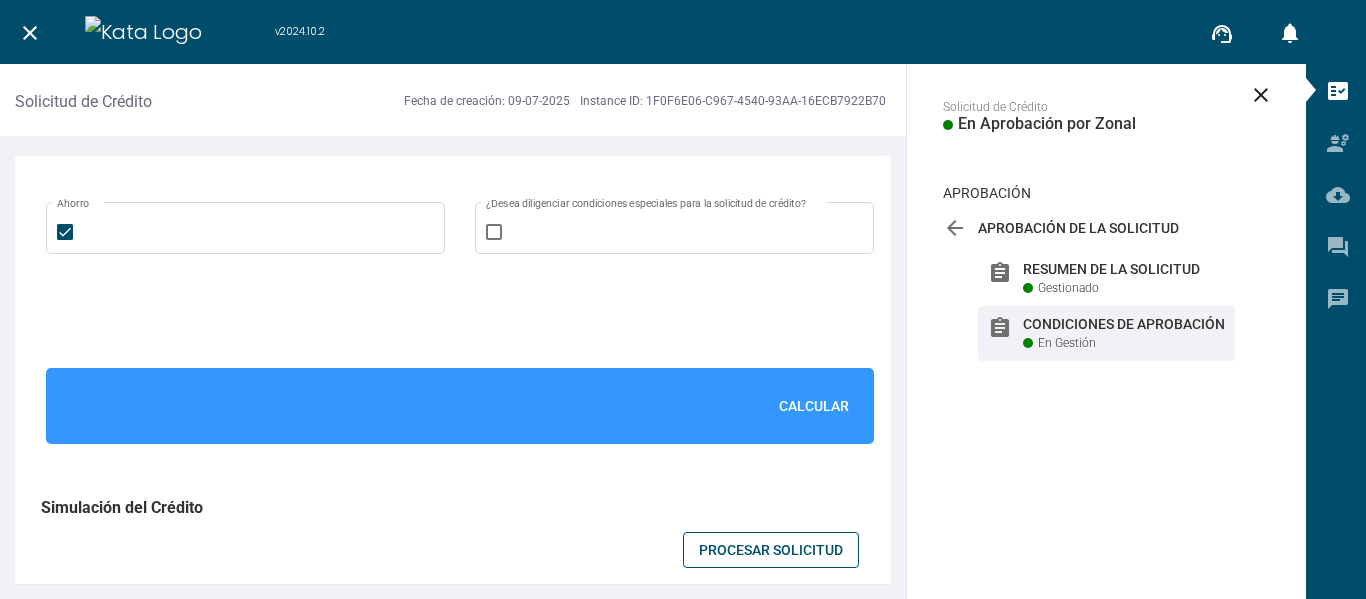 scroll, scrollTop: 1352, scrollLeft: 0, axis: vertical 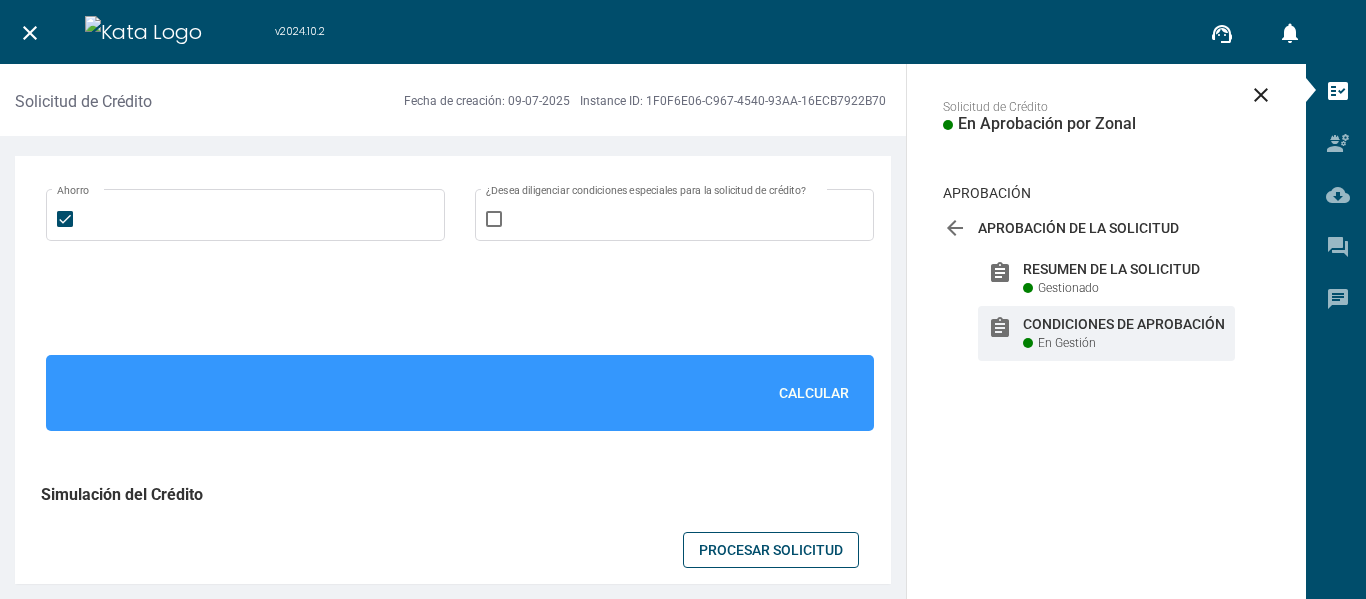 click on "Calcular" at bounding box center [814, 393] 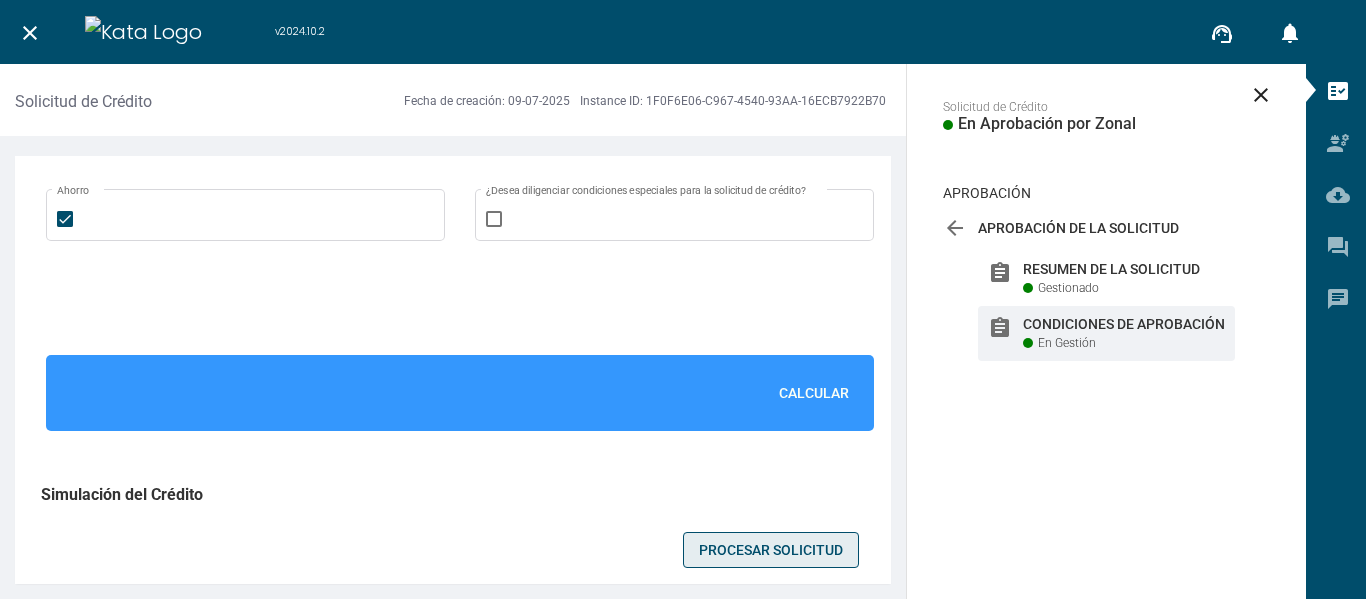 click on "Procesar Solicitud" at bounding box center (771, 550) 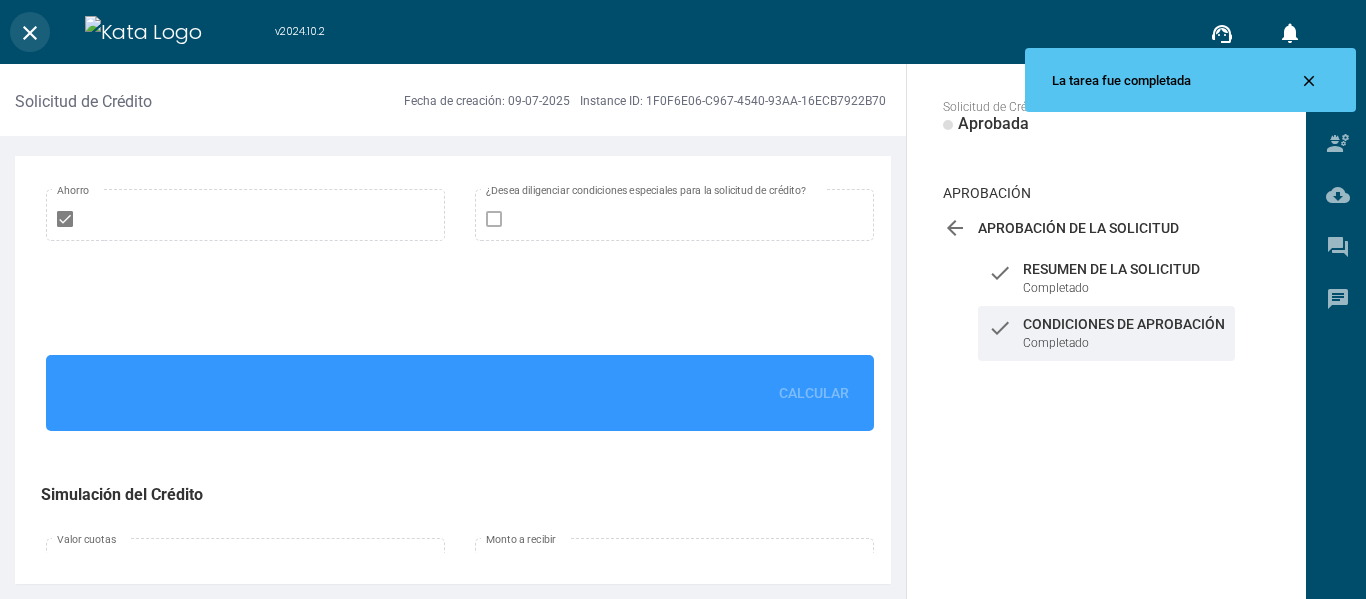 click on "close" at bounding box center (30, 32) 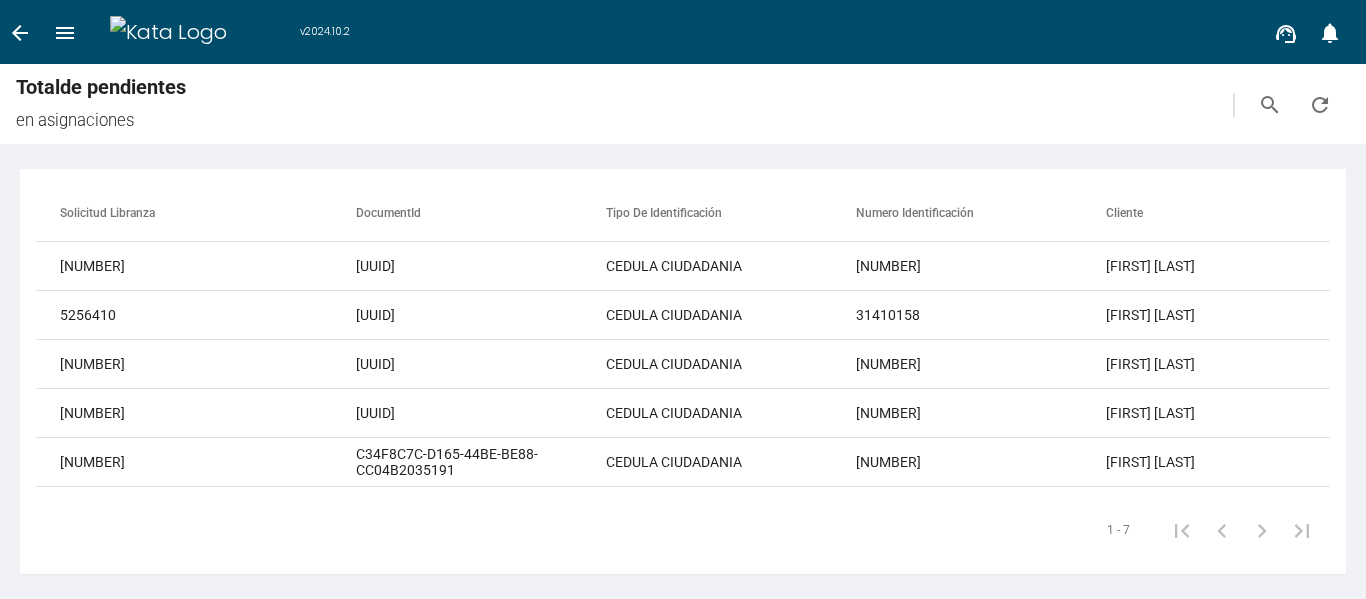 click on "arrow_back" at bounding box center (20, 32) 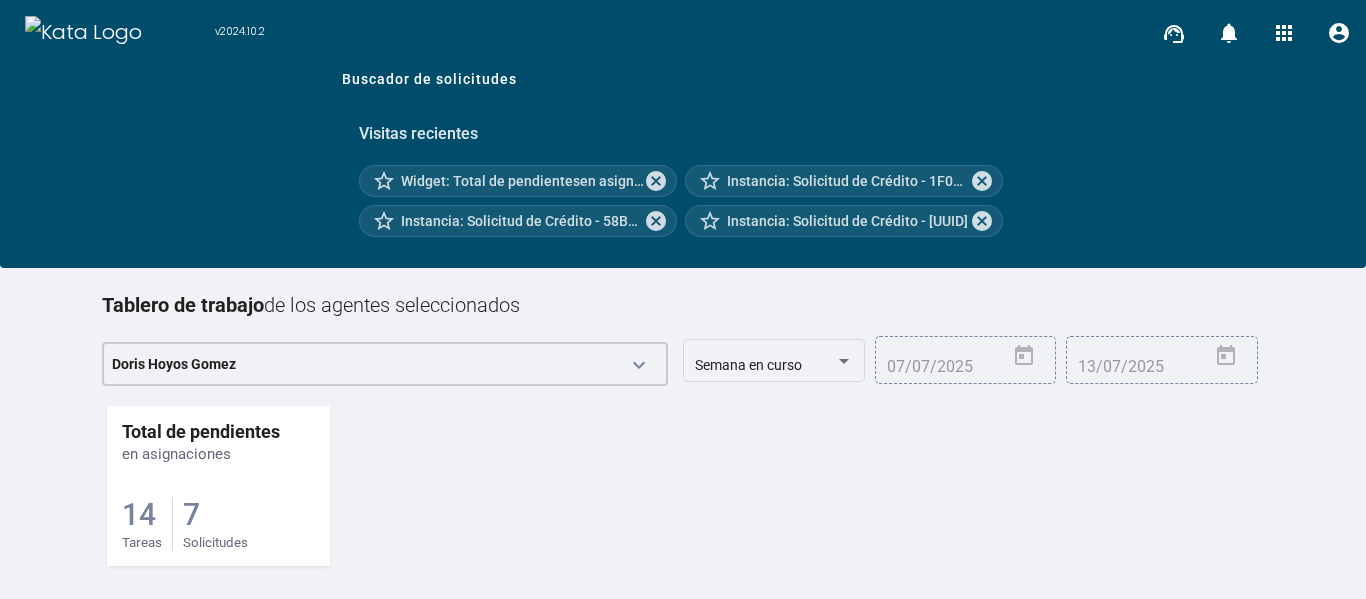 scroll, scrollTop: 193, scrollLeft: 0, axis: vertical 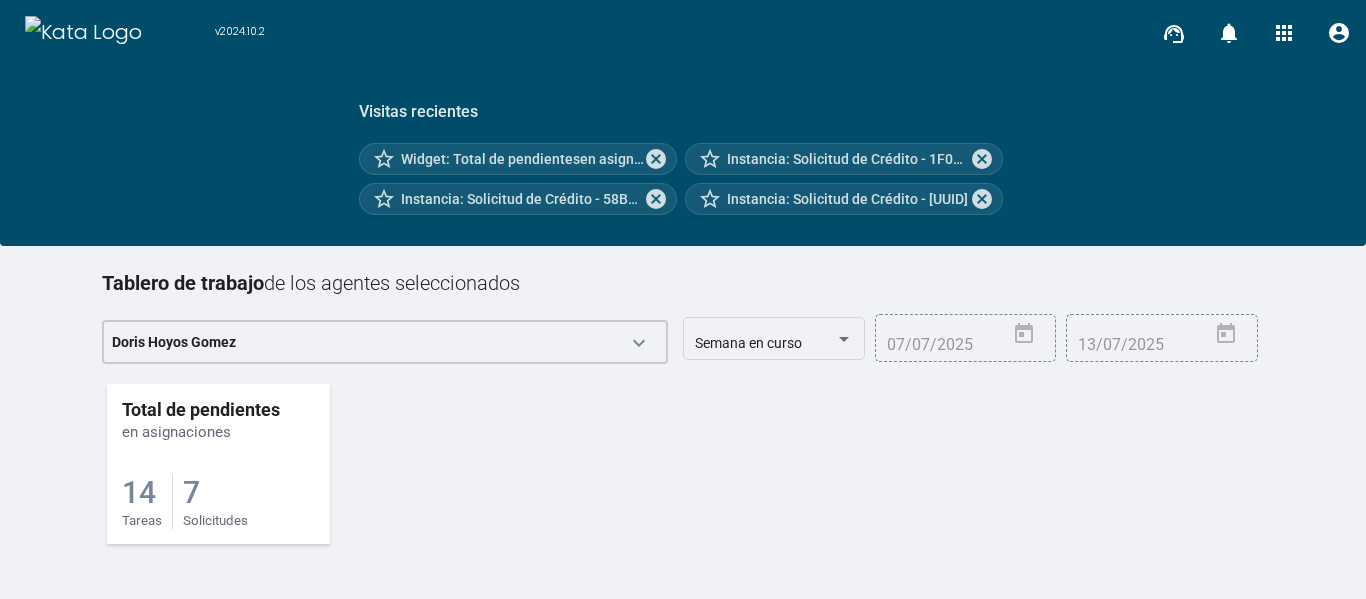 click on "7 Solicitudes" at bounding box center (215, 502) 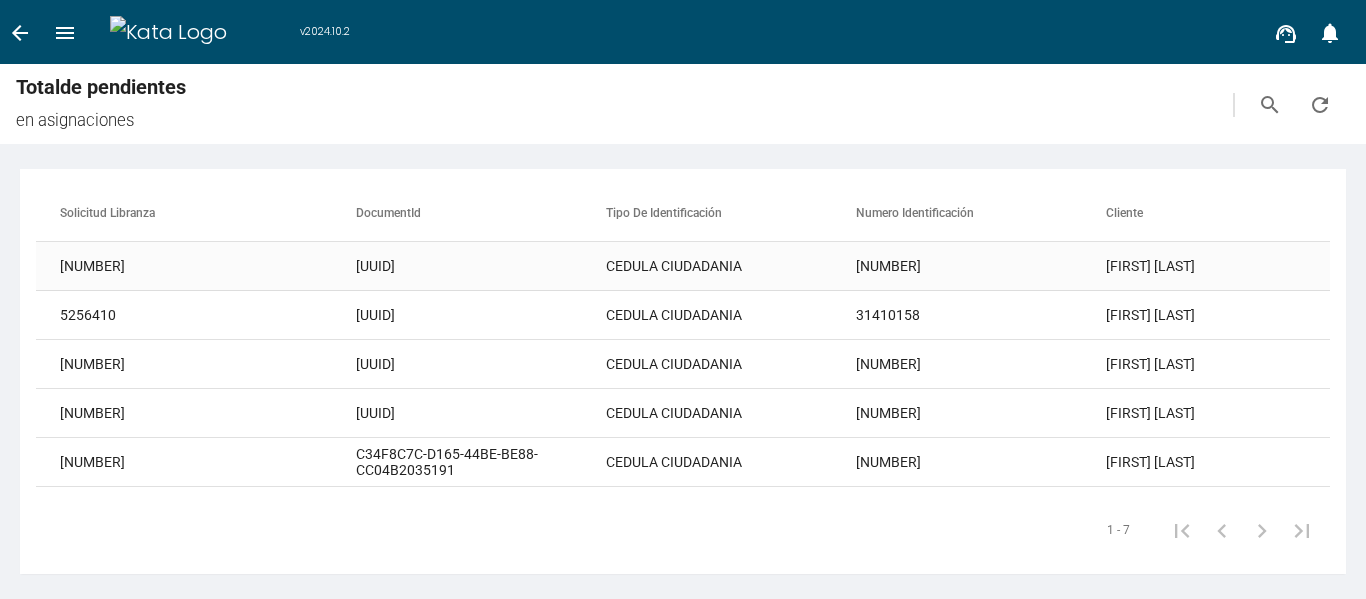 click on "[UUID]" at bounding box center (481, 266) 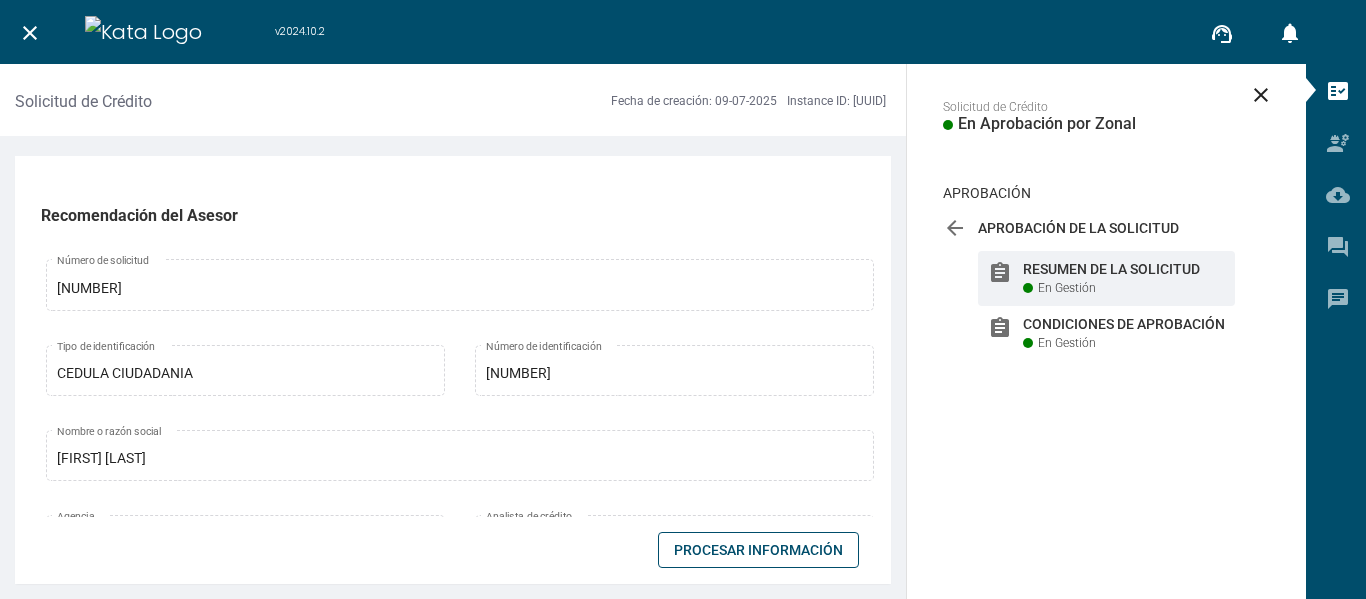 click on "Procesar Información" at bounding box center [758, 550] 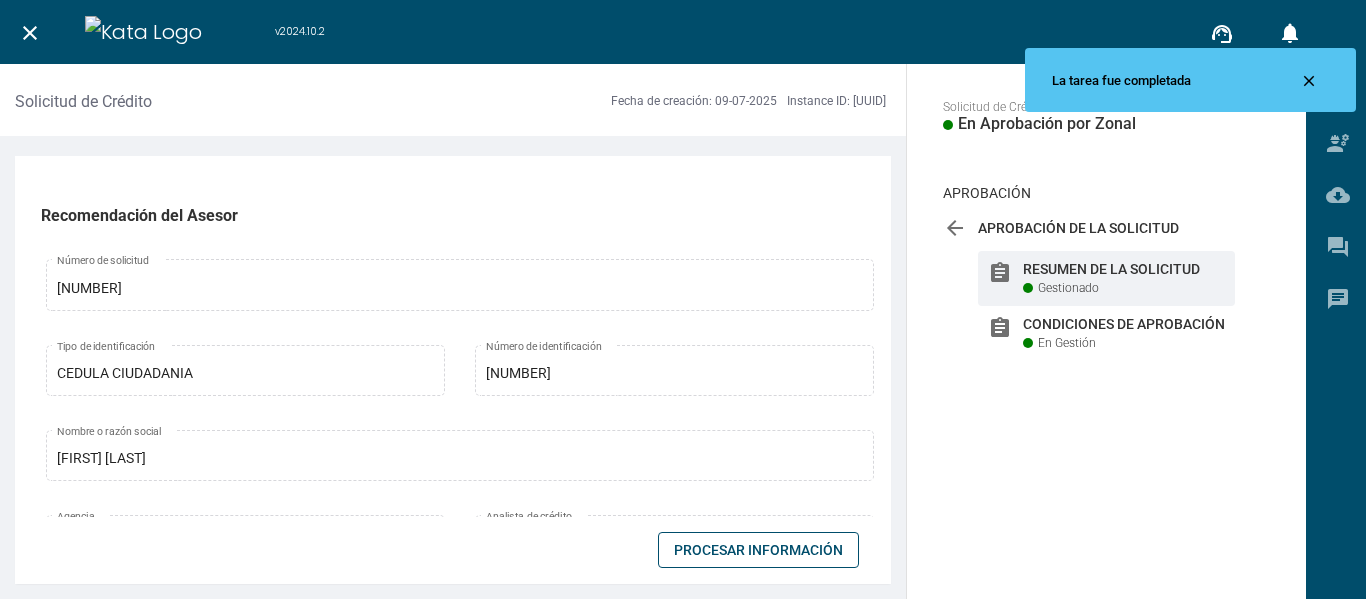 click on "En Gestión" at bounding box center (1068, 288) 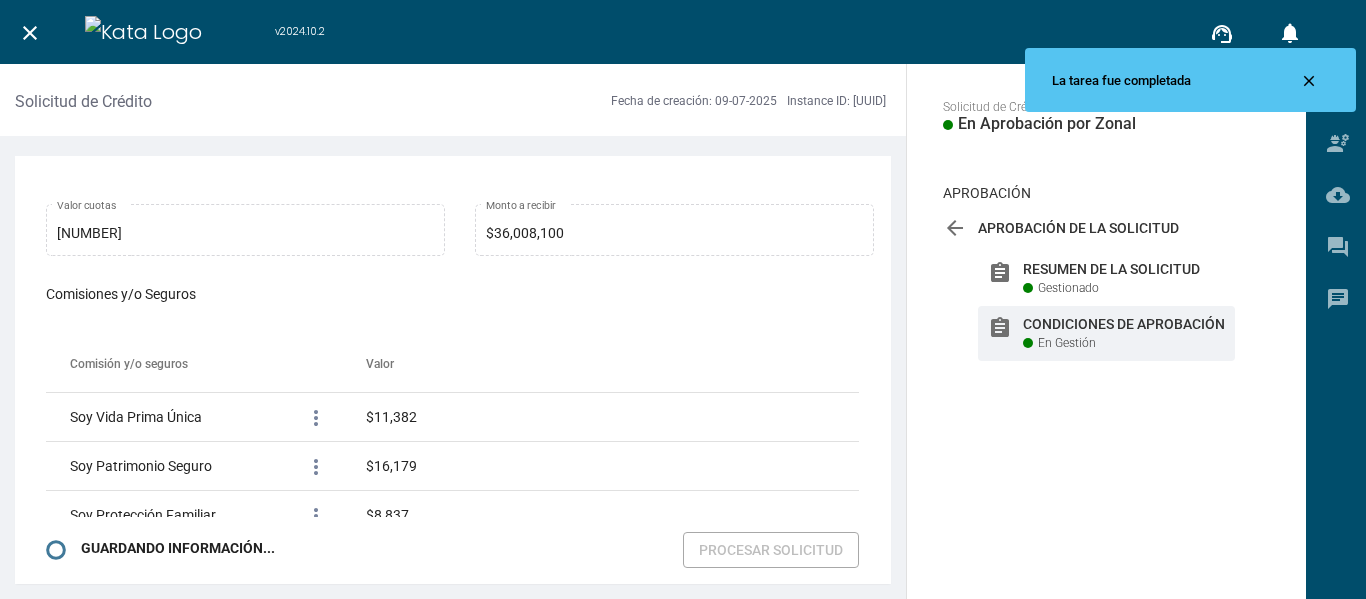 scroll, scrollTop: 3125, scrollLeft: 0, axis: vertical 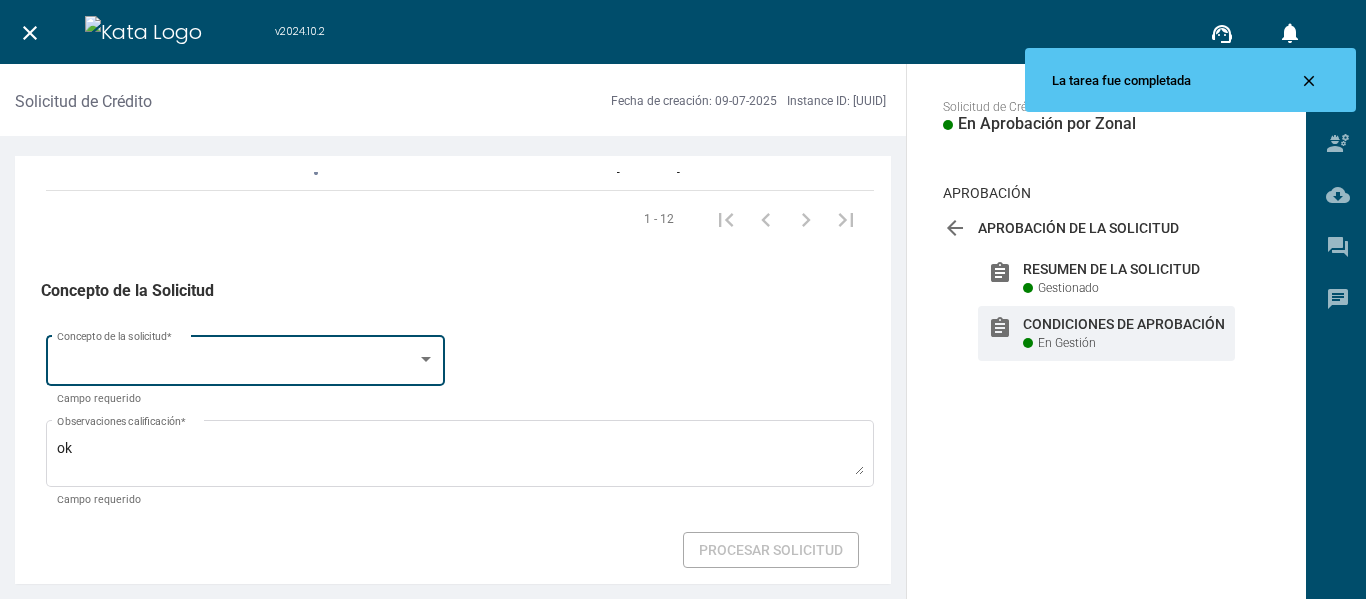 click at bounding box center (237, 364) 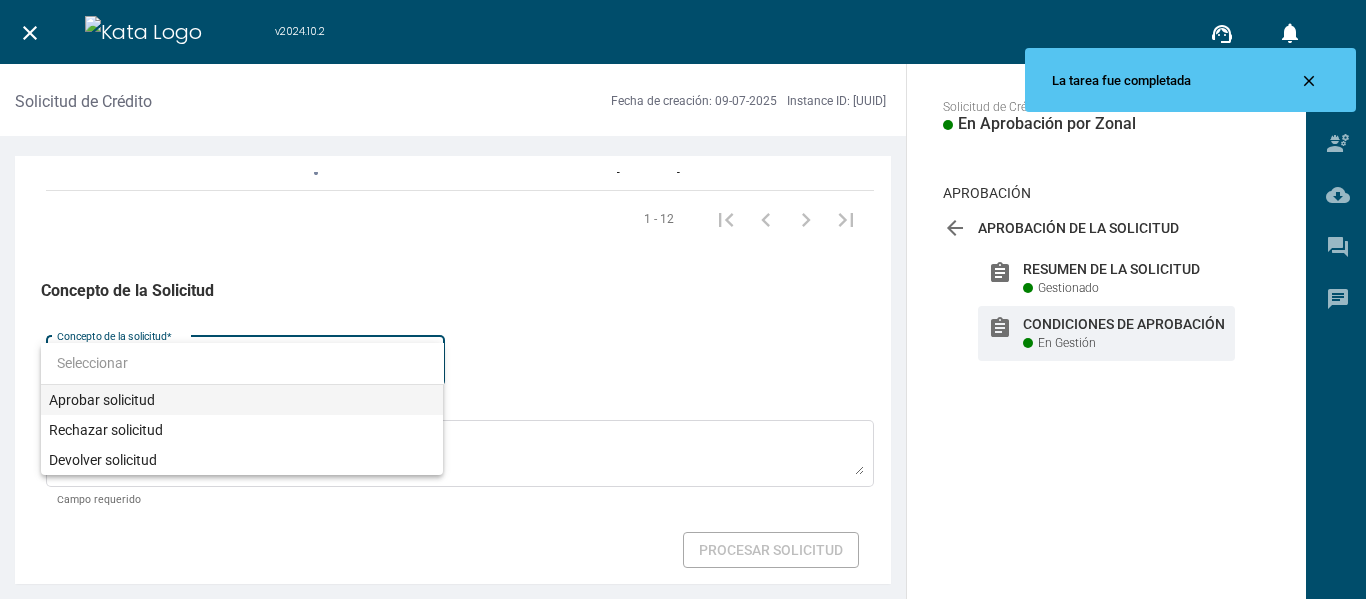 click on "Aprobar solicitud" at bounding box center [242, 400] 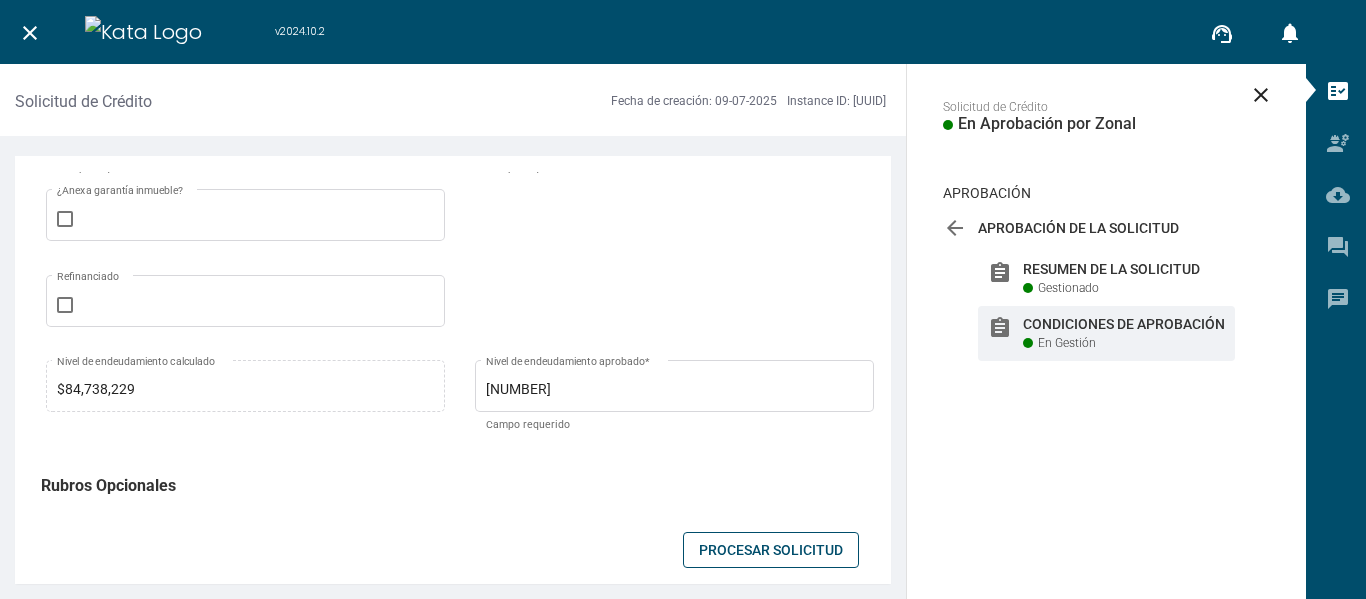 scroll, scrollTop: 596, scrollLeft: 0, axis: vertical 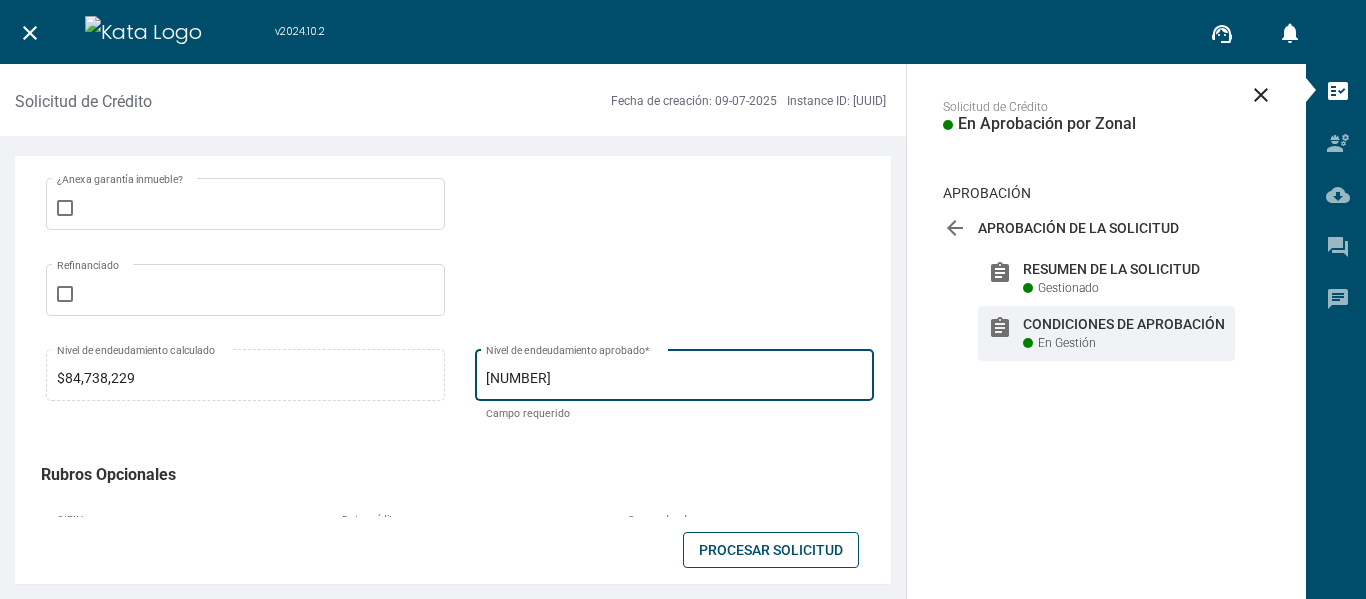 click on "$85,000,000  Nivel de endeudamiento aprobado   *" at bounding box center (675, 373) 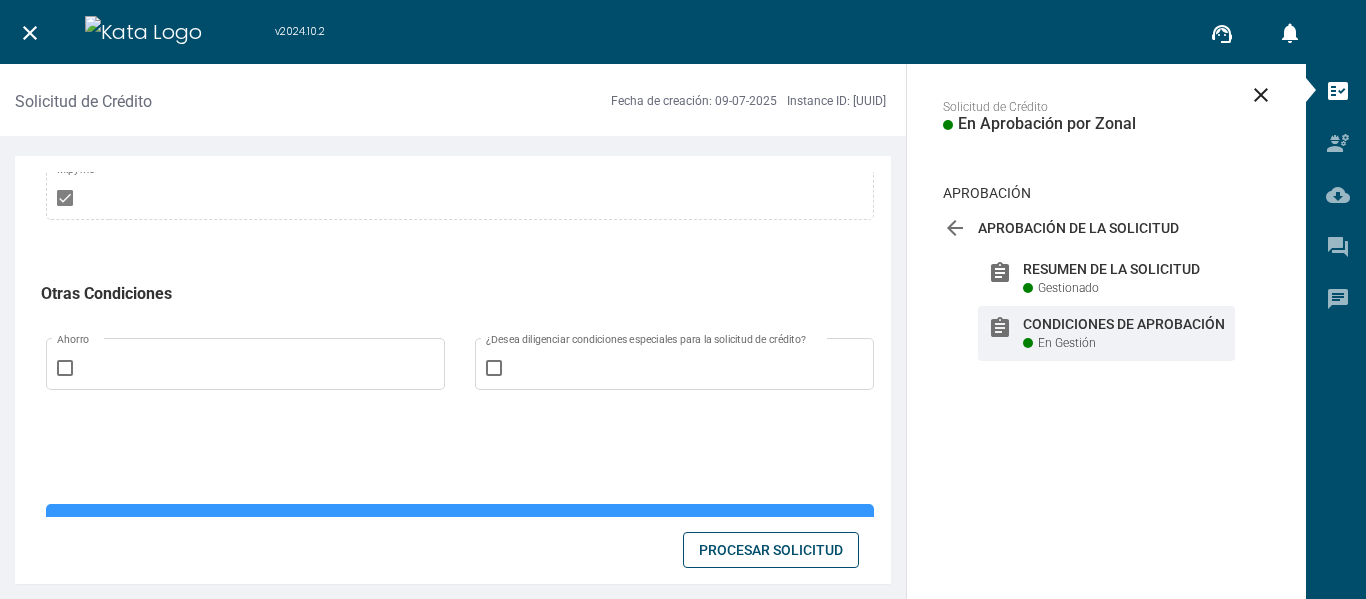 scroll, scrollTop: 1371, scrollLeft: 0, axis: vertical 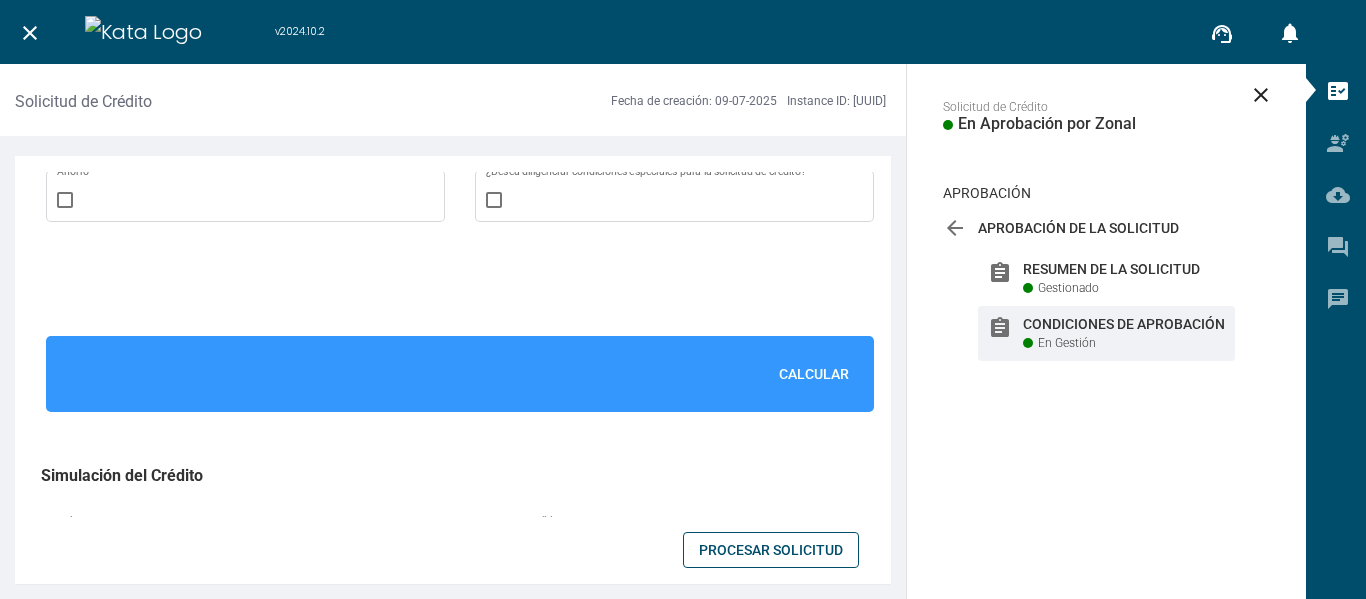 type on "$84,738,229" 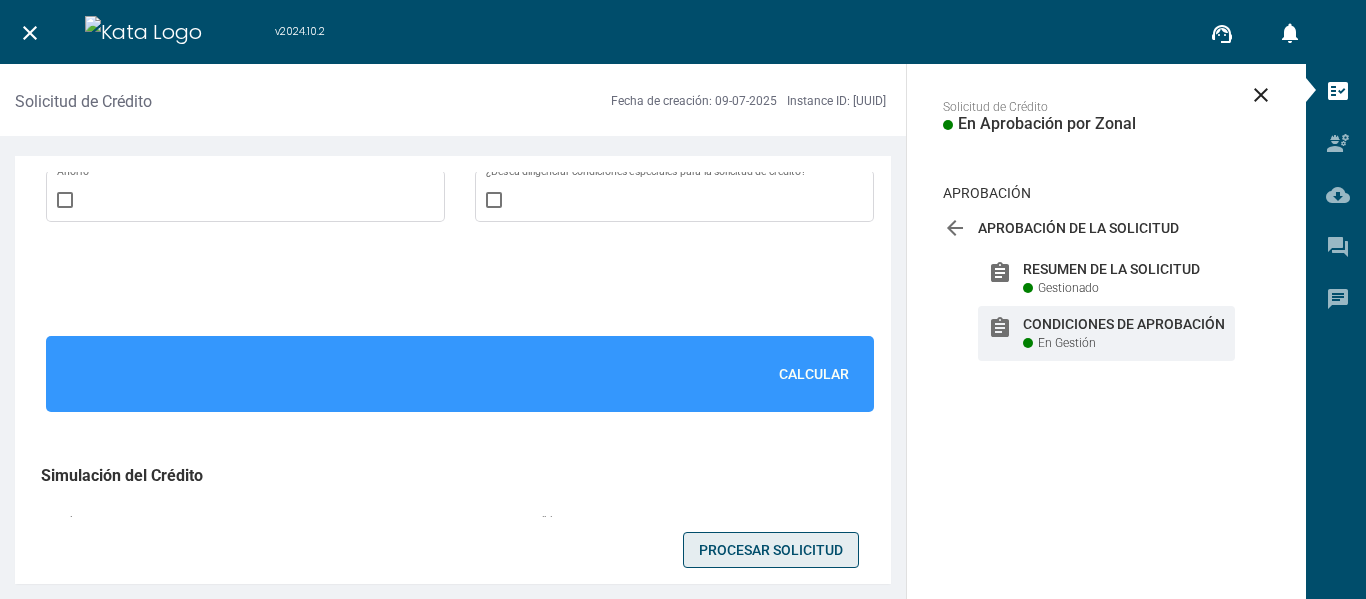 click on "Procesar Solicitud" at bounding box center [771, 550] 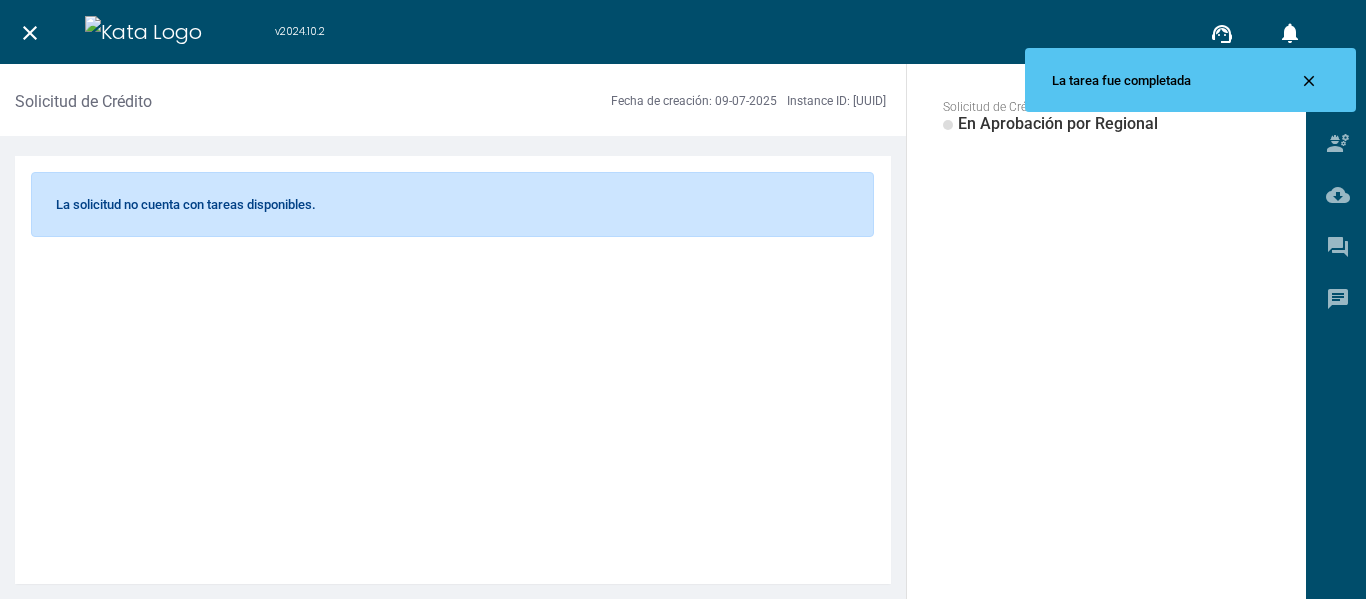 click on "close" at bounding box center [30, 32] 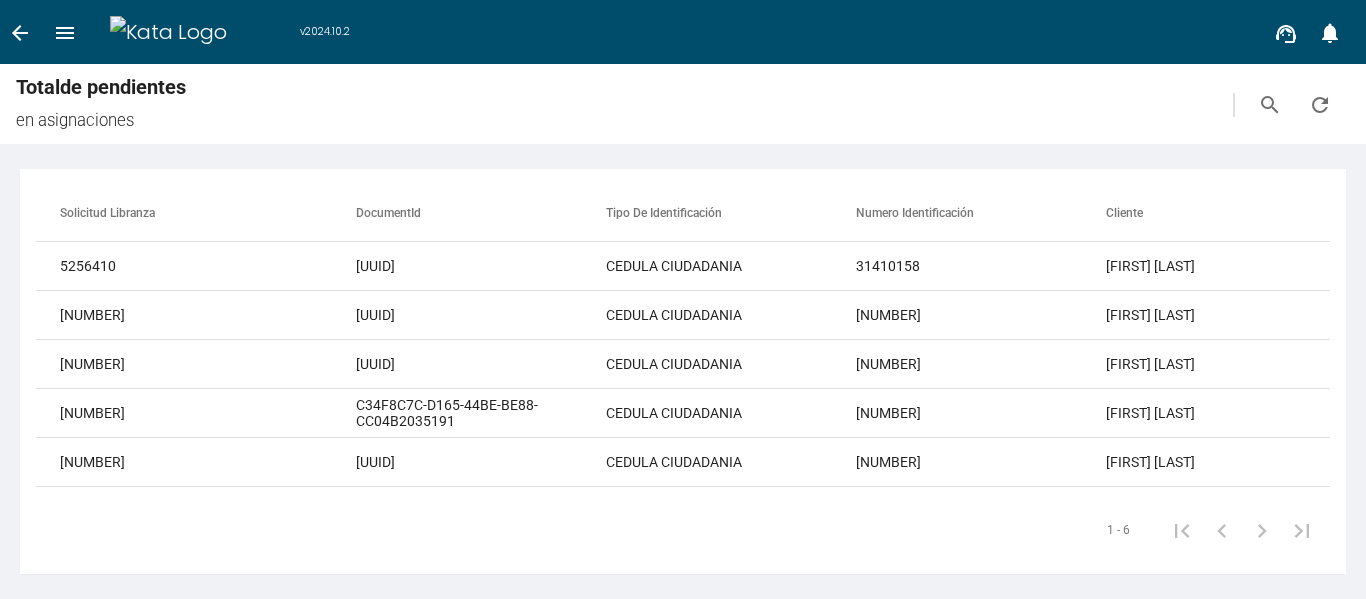 click on "arrow_back" at bounding box center (20, 33) 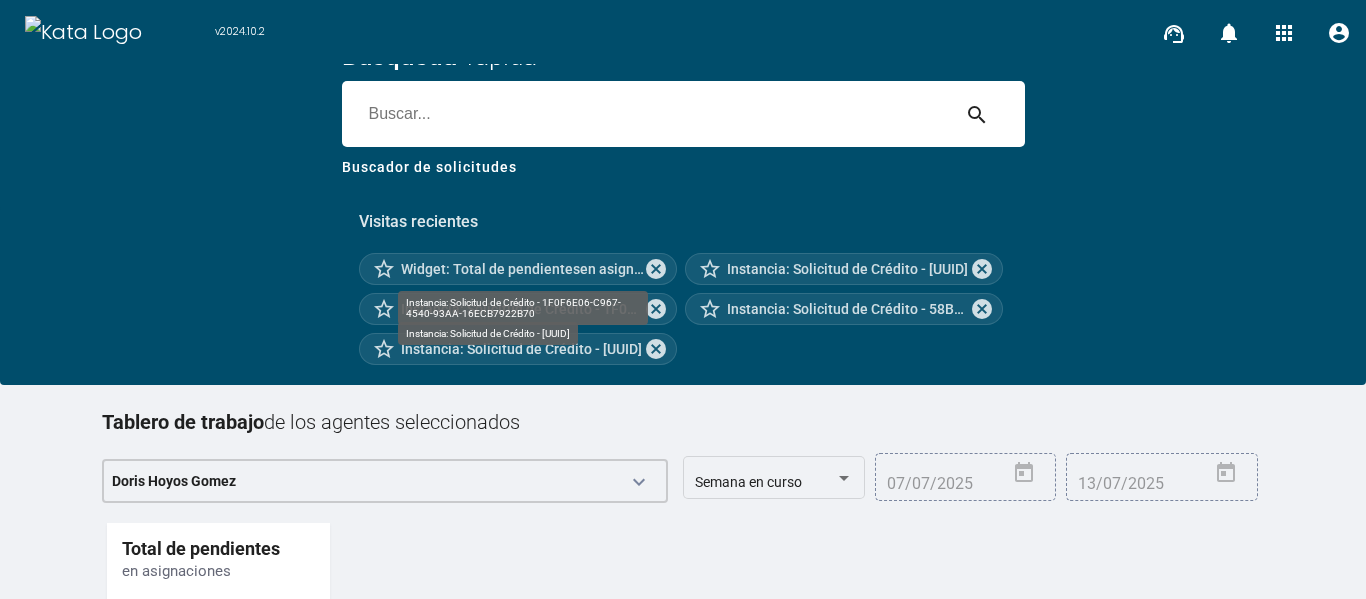 scroll, scrollTop: 222, scrollLeft: 0, axis: vertical 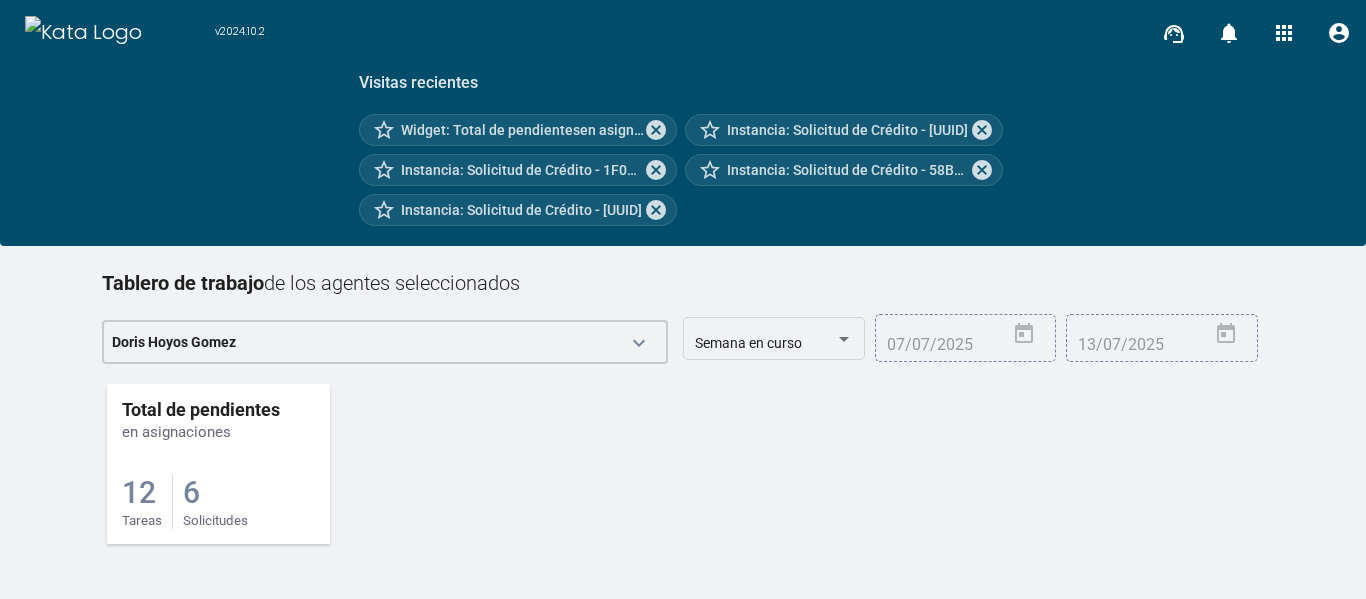 click on "6" at bounding box center [139, 492] 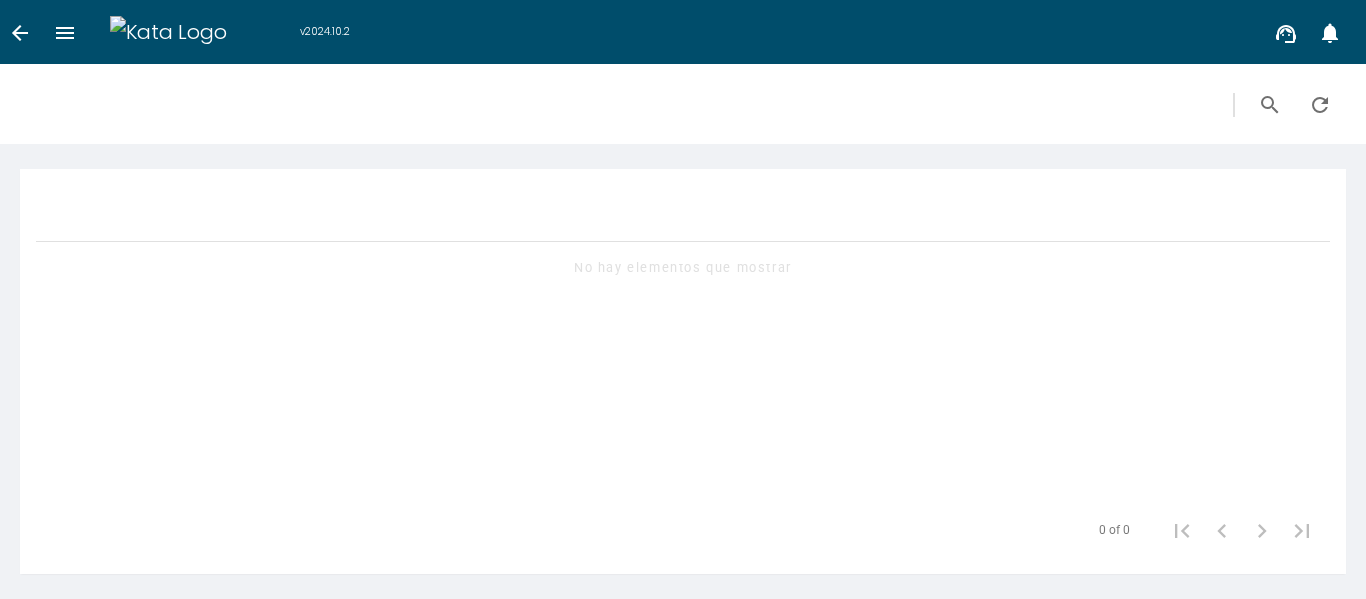 scroll, scrollTop: 0, scrollLeft: 0, axis: both 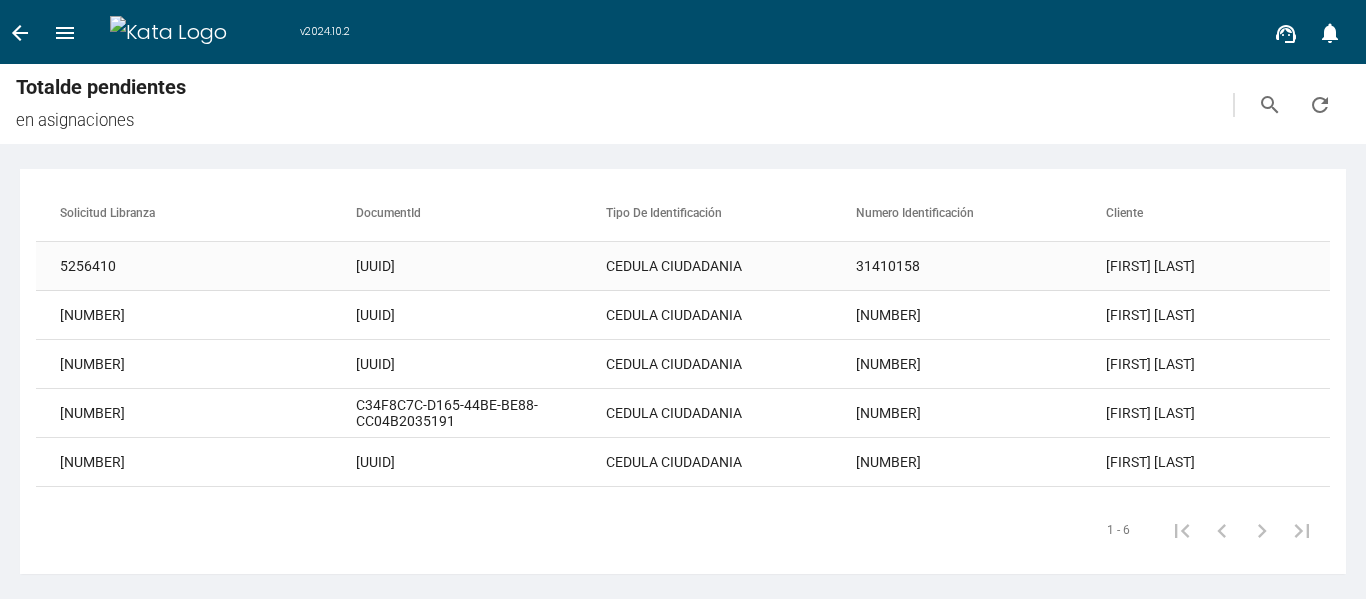 click on "[UUID]" at bounding box center [481, 266] 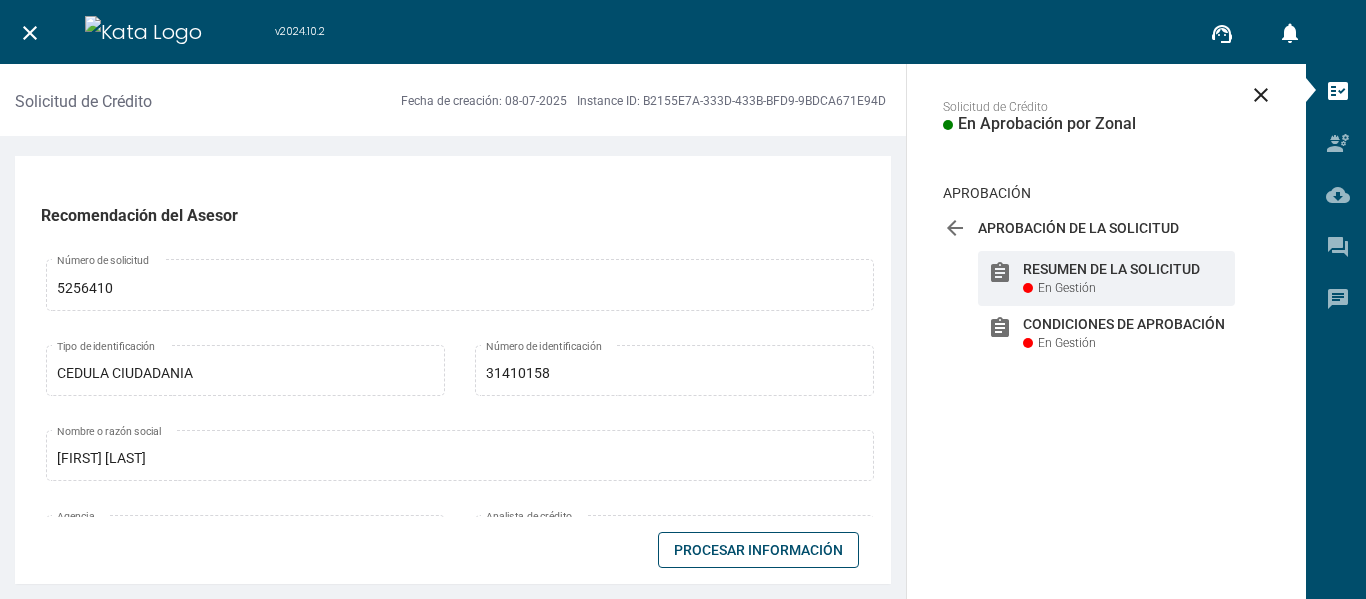 click on "Procesar Información" at bounding box center [758, 550] 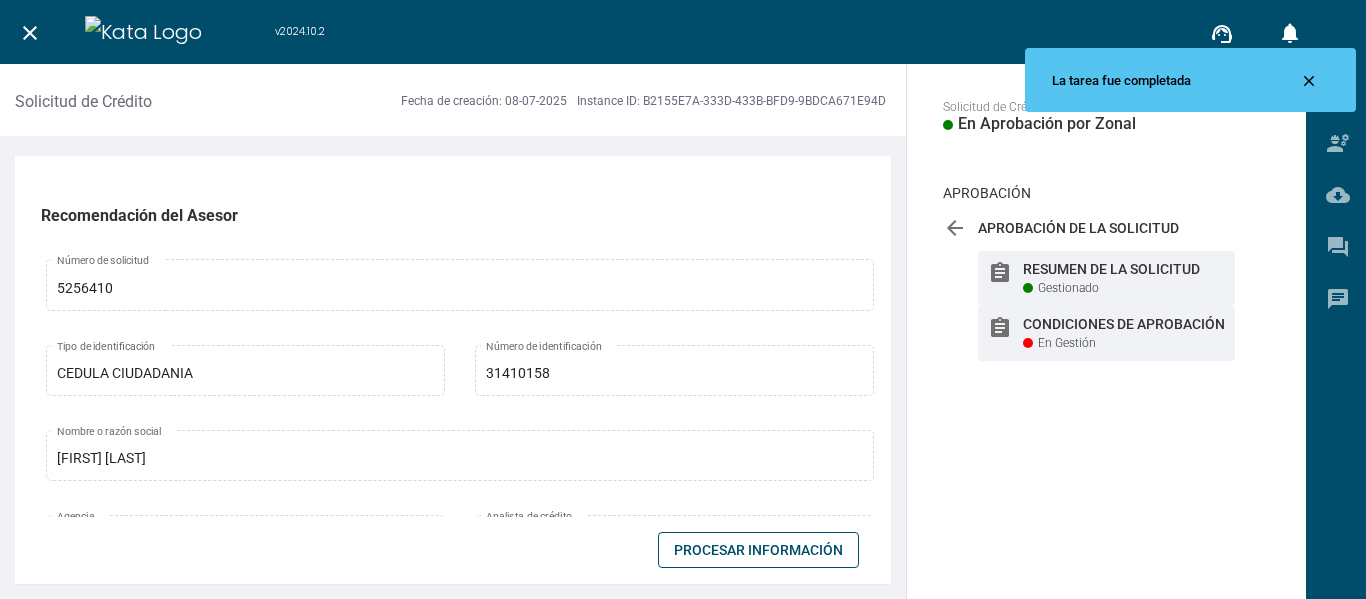 click on "Condiciones de Aprobación" at bounding box center (1124, 269) 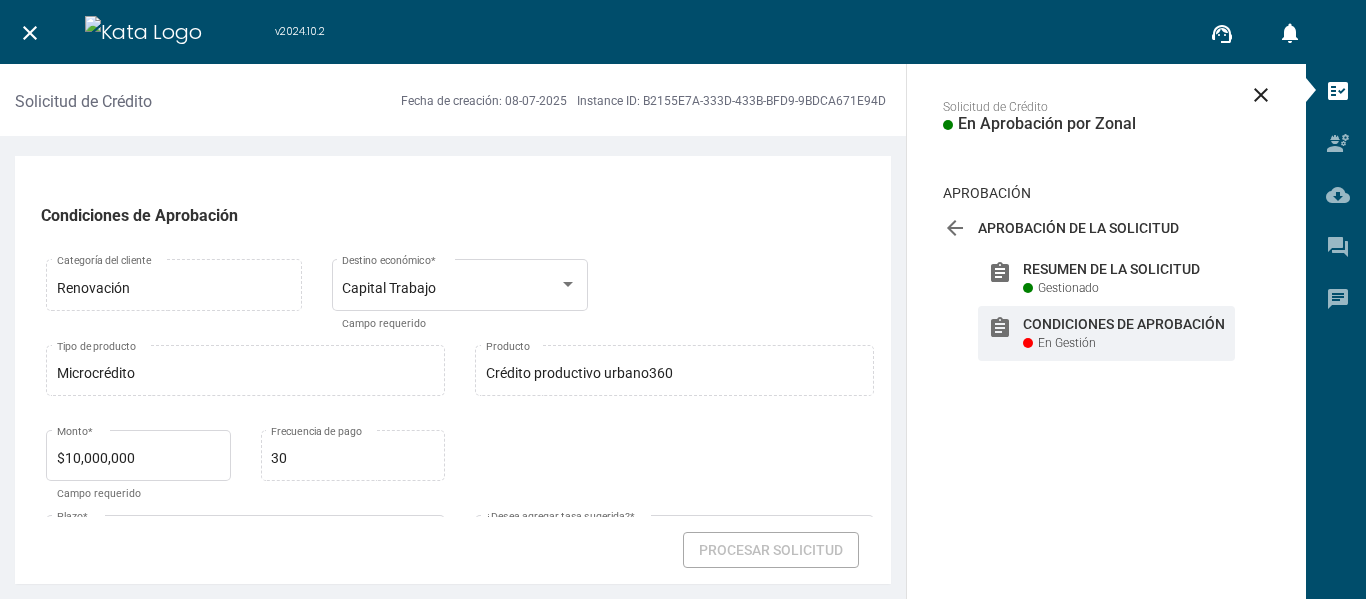 scroll, scrollTop: 3517, scrollLeft: 0, axis: vertical 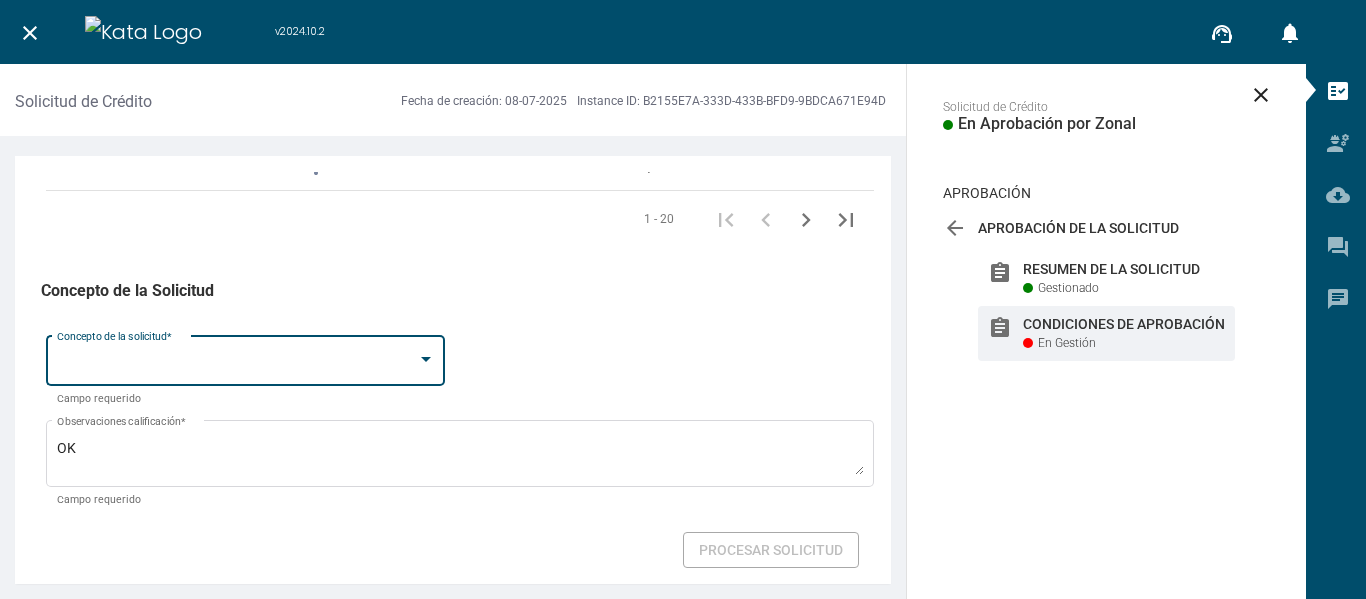 click at bounding box center (237, 364) 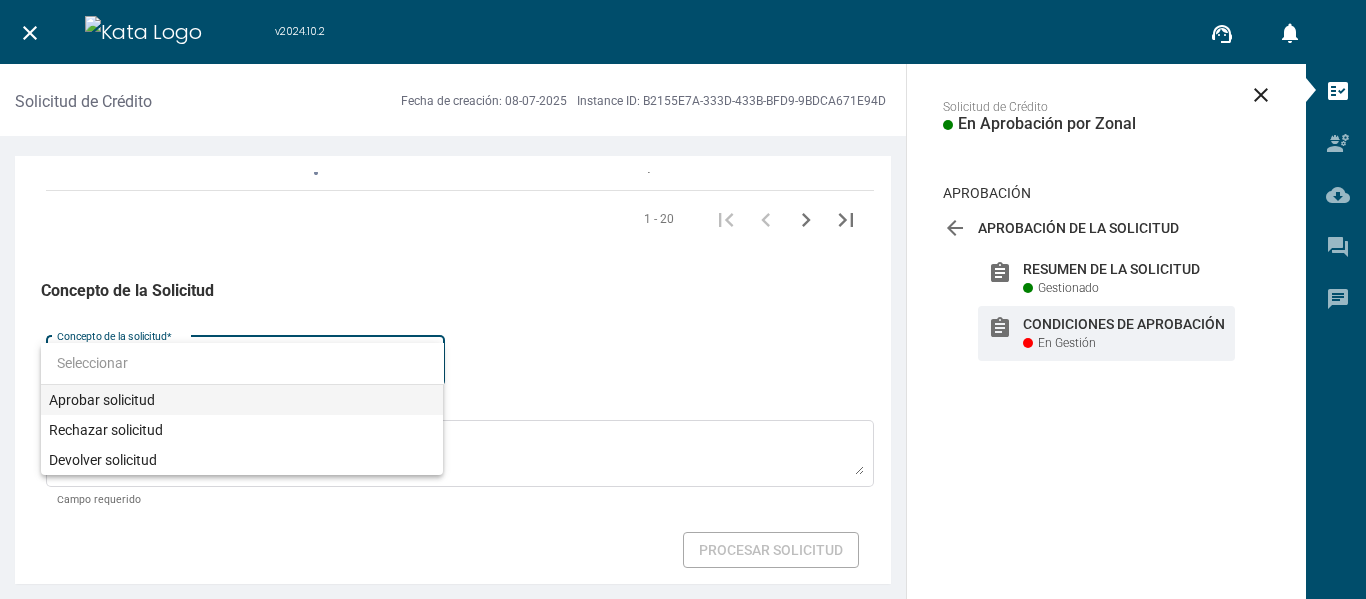 click on "Aprobar solicitud" at bounding box center [242, 400] 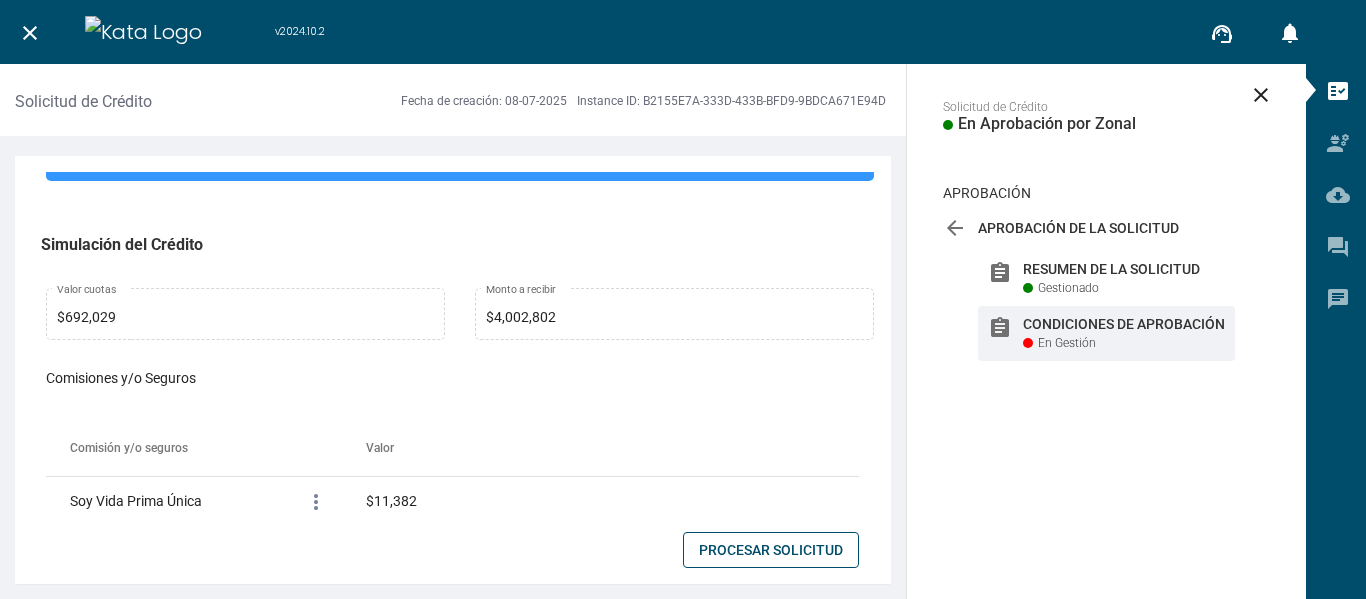 scroll, scrollTop: 1514, scrollLeft: 0, axis: vertical 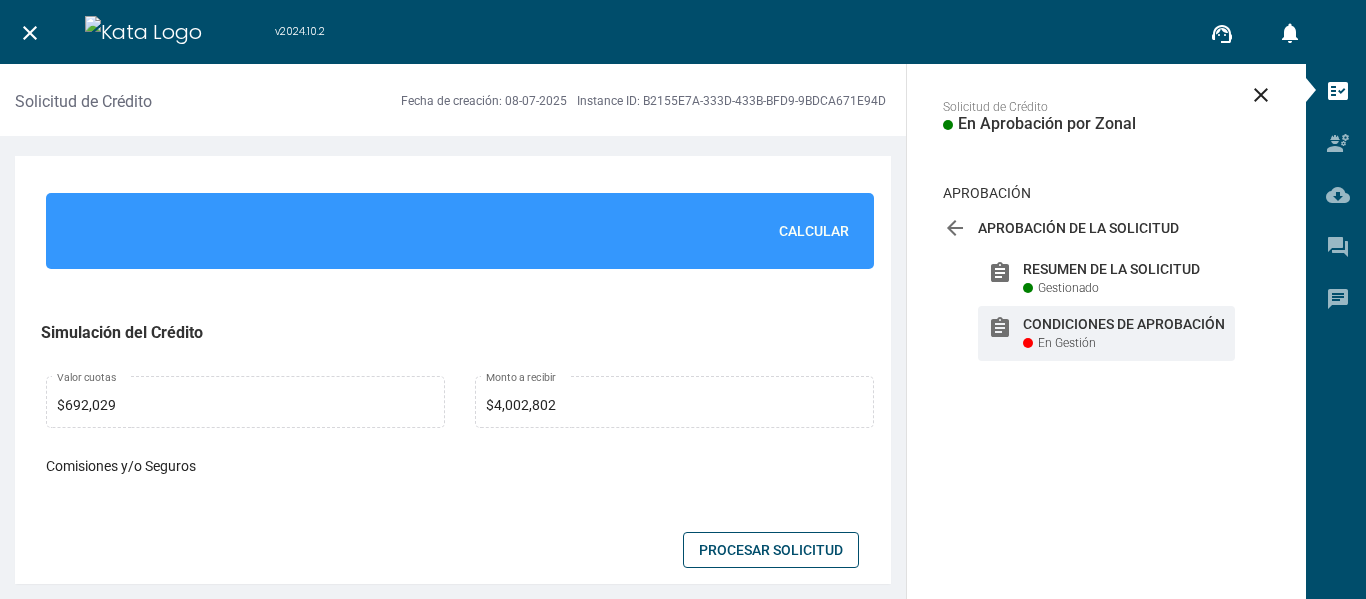 click on "Calcular" at bounding box center (814, 231) 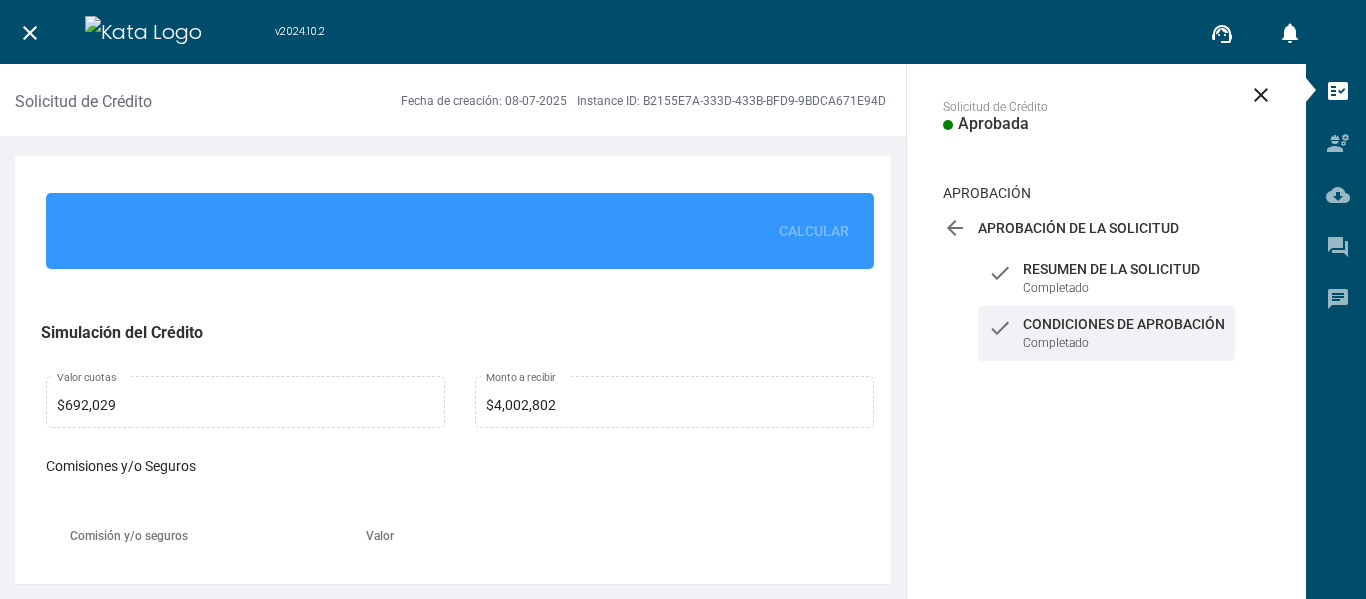 click on "close" at bounding box center (30, 33) 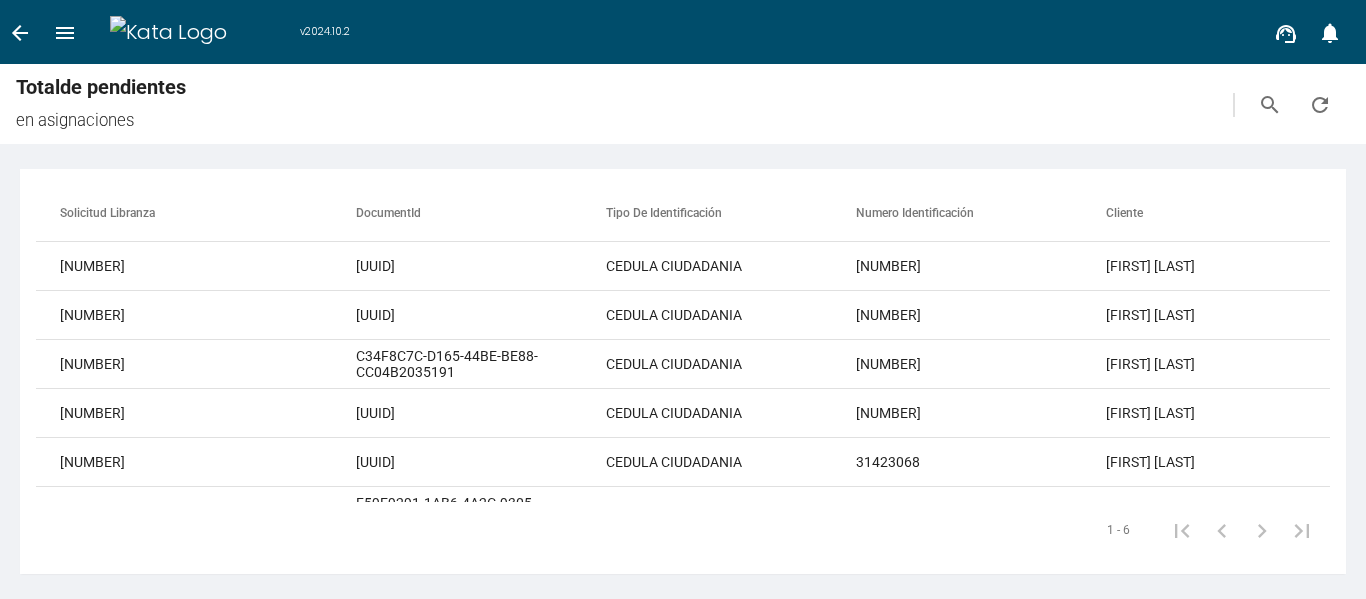 click on "arrow_back" at bounding box center [20, 32] 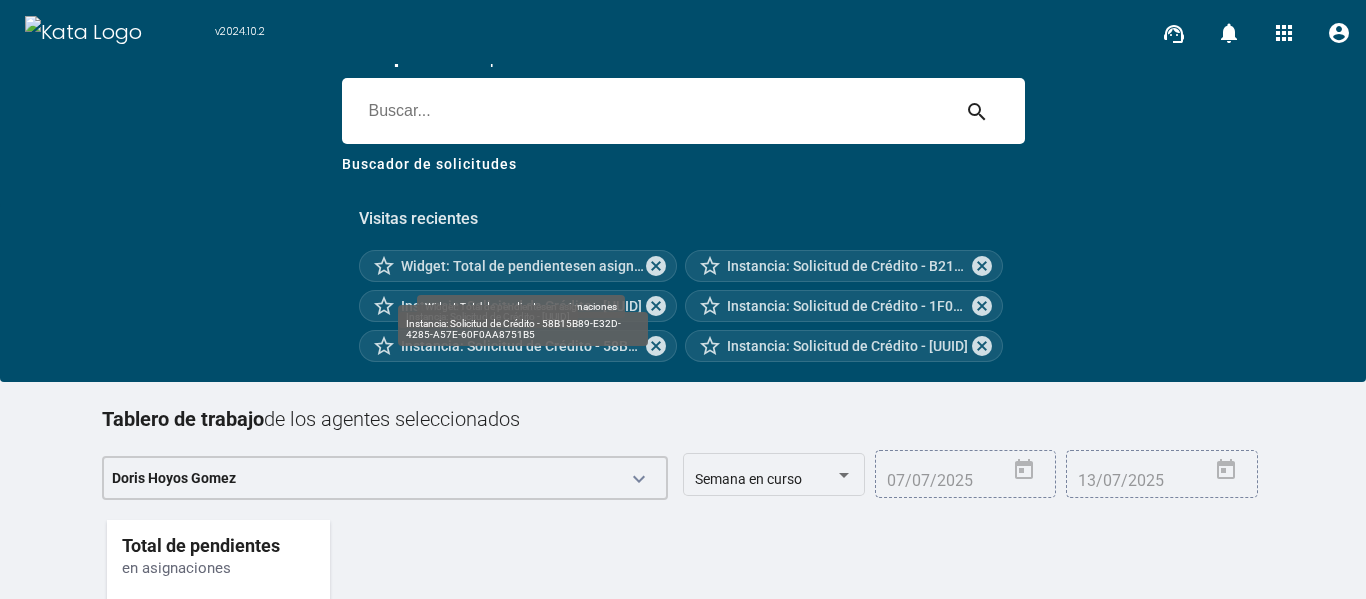 scroll, scrollTop: 222, scrollLeft: 0, axis: vertical 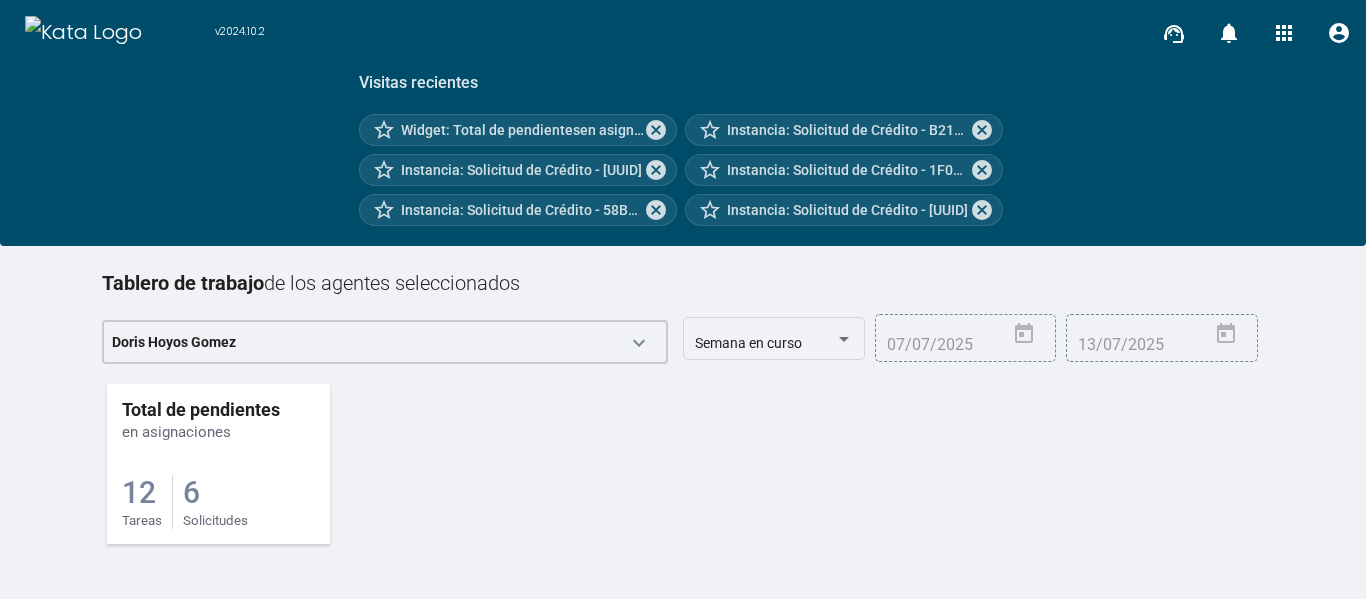 click on "6 Solicitudes" at bounding box center (215, 502) 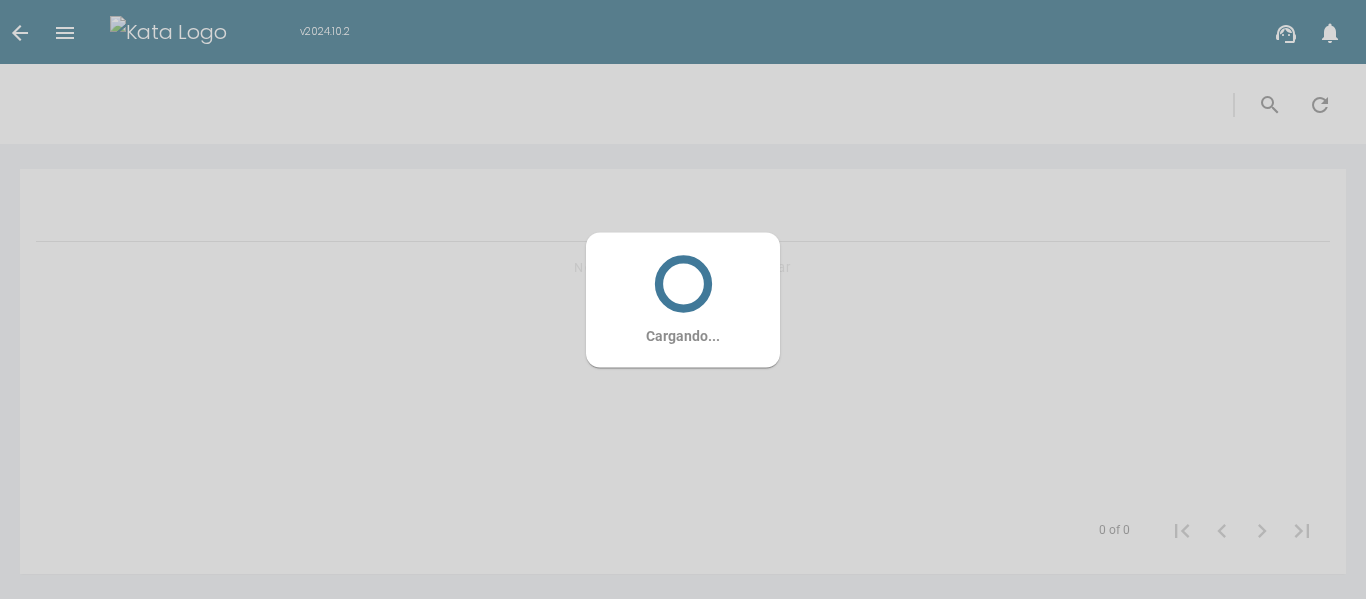 scroll, scrollTop: 0, scrollLeft: 0, axis: both 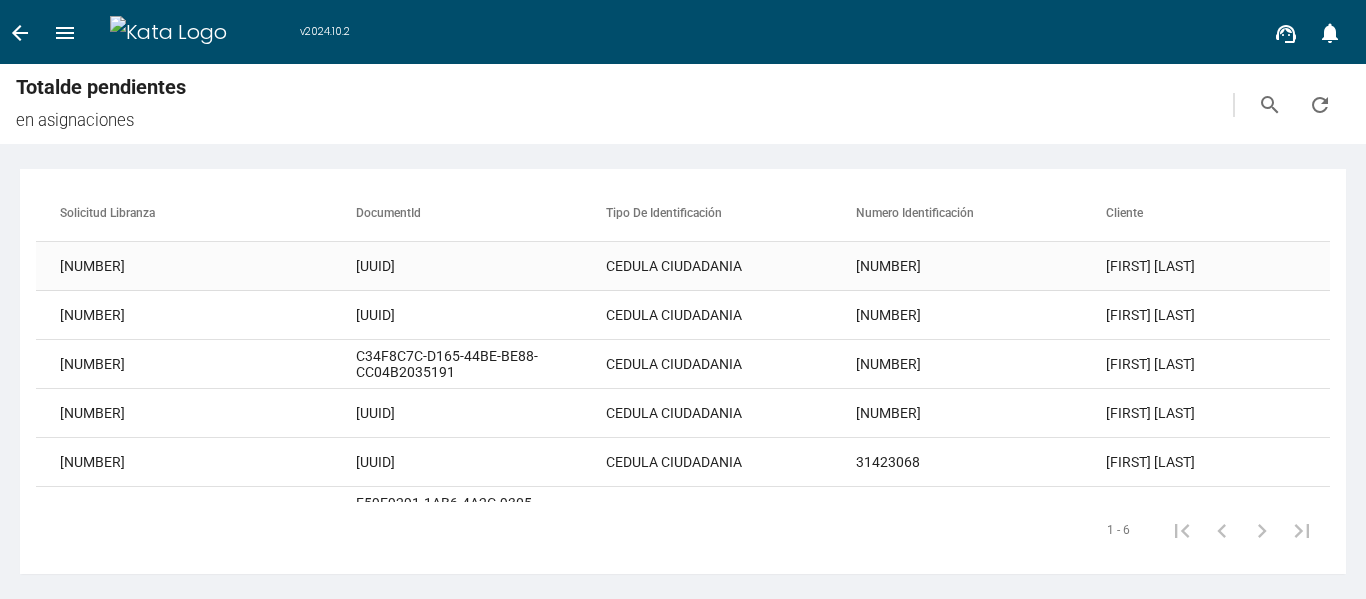 click at bounding box center (321, 266) 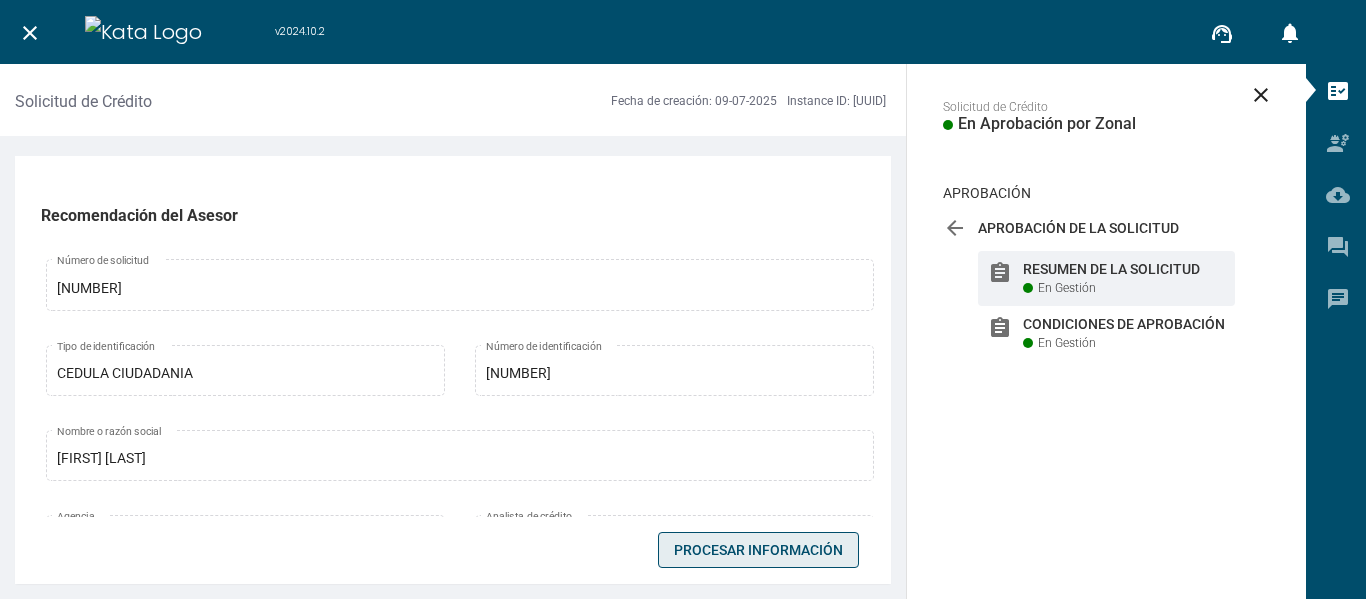 click on "Procesar Información" at bounding box center (758, 550) 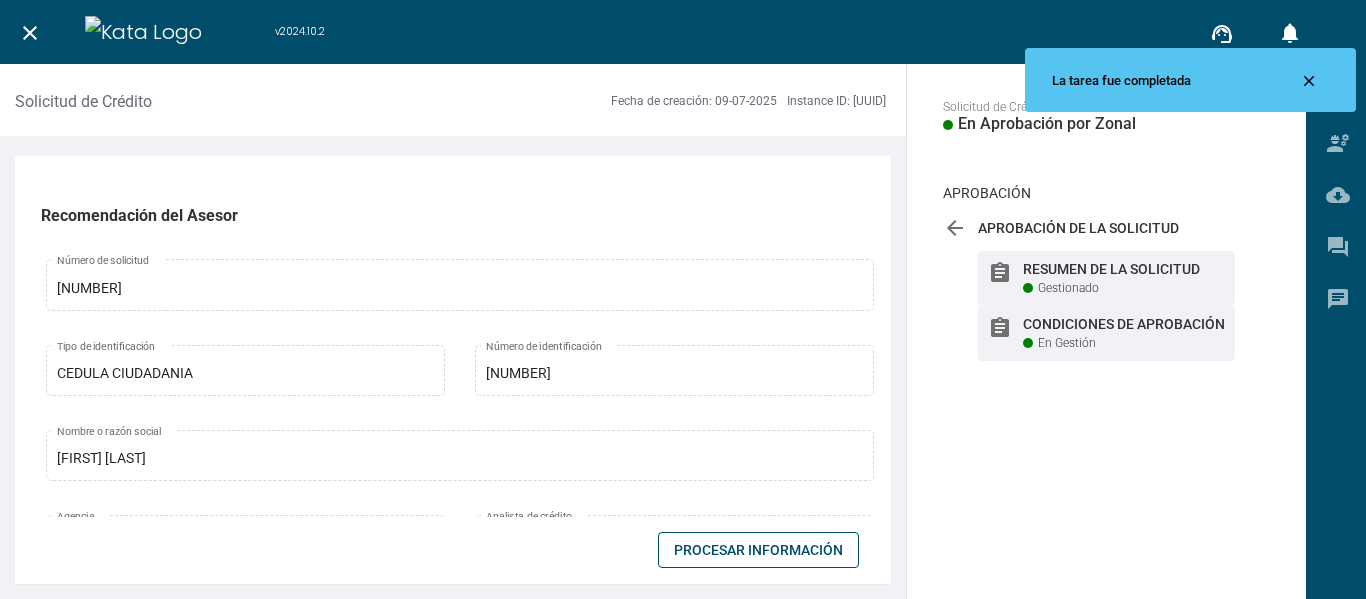 click on "En Gestión" at bounding box center (1068, 288) 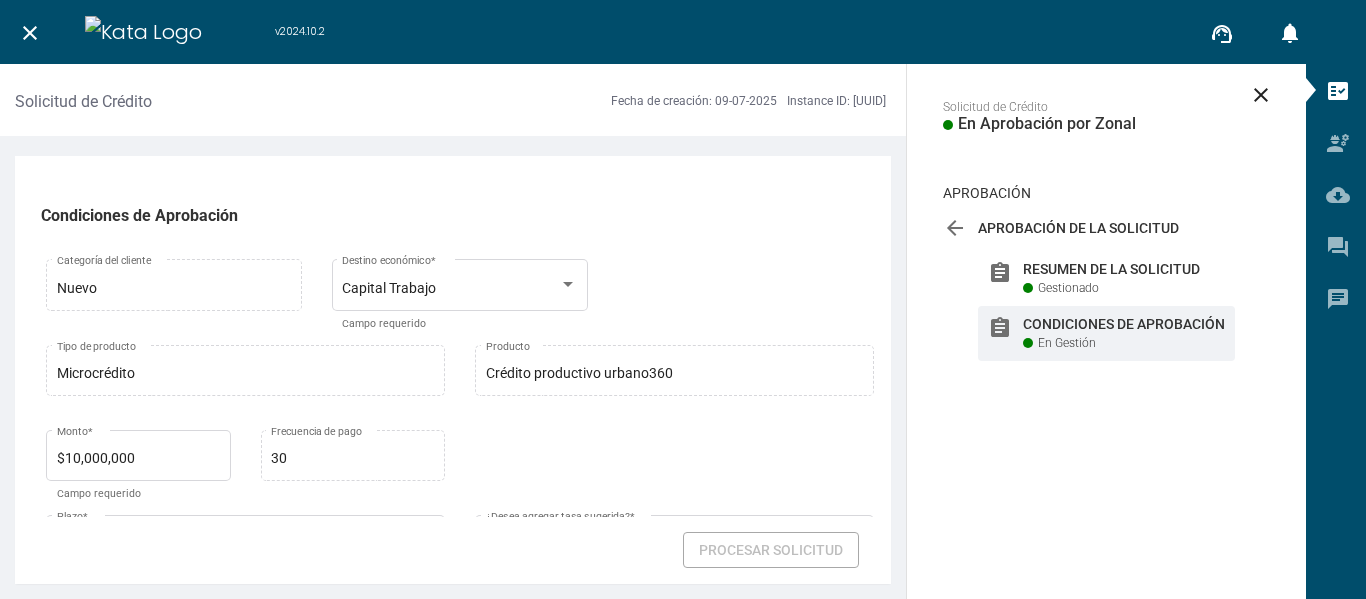 scroll, scrollTop: 3517, scrollLeft: 0, axis: vertical 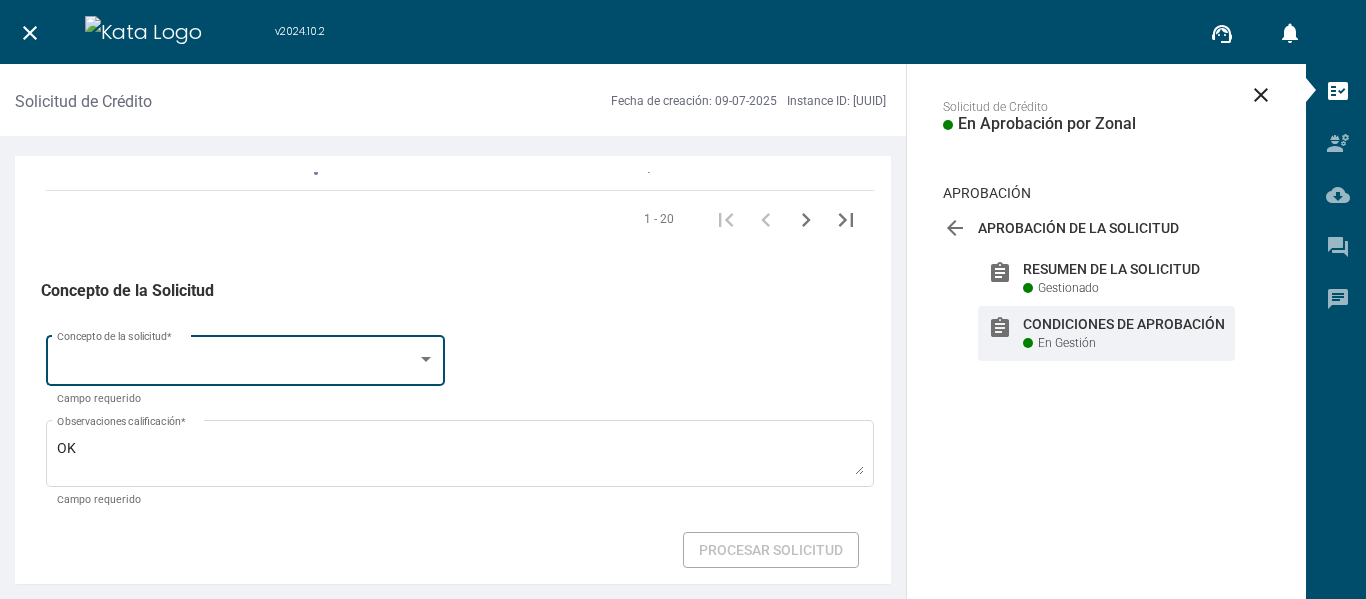 click at bounding box center [237, 364] 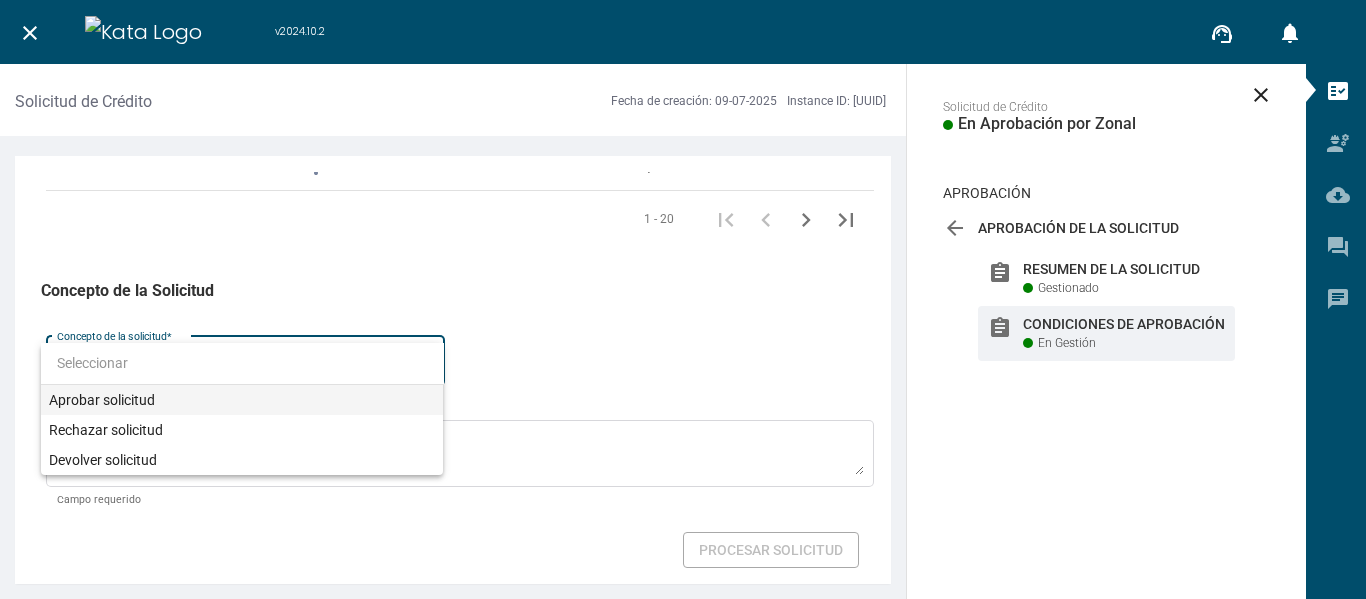click on "Aprobar solicitud" at bounding box center (242, 400) 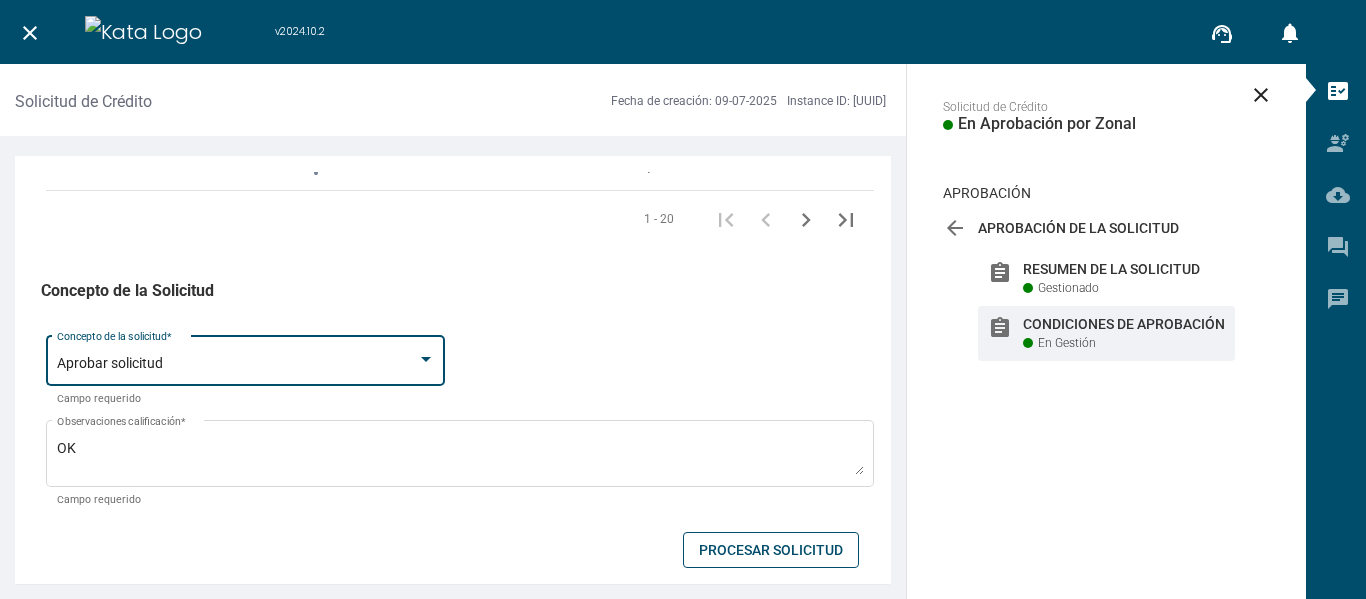 scroll, scrollTop: 3216, scrollLeft: 0, axis: vertical 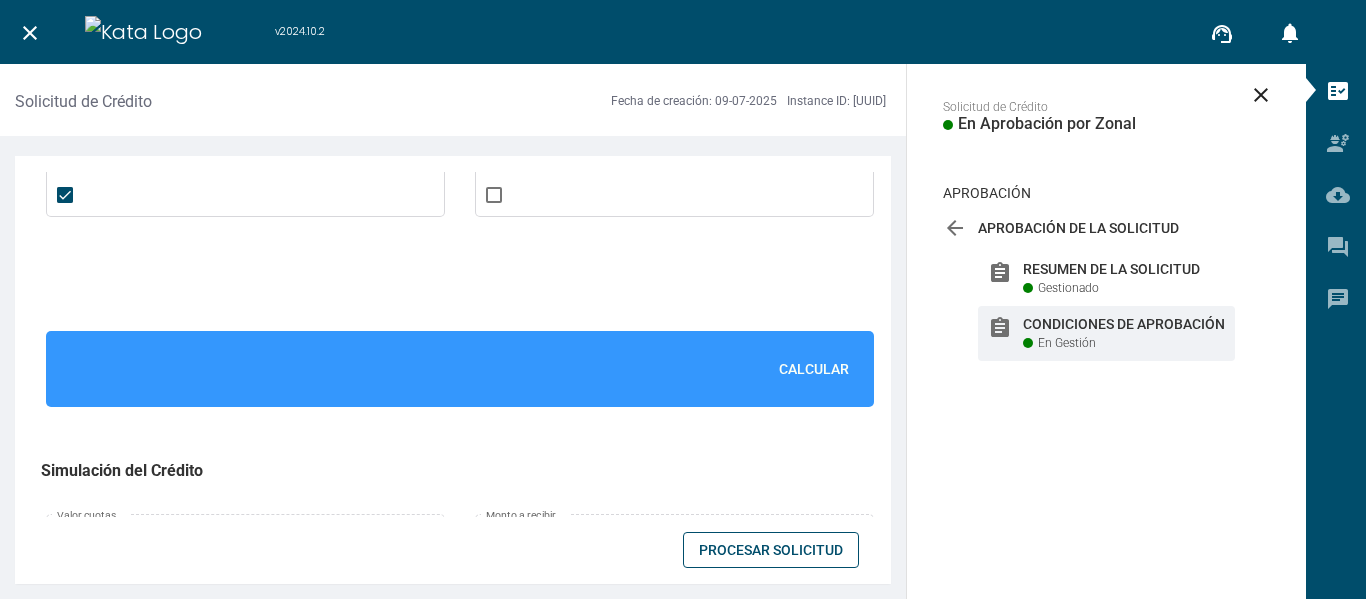 click on "Calcular" at bounding box center (814, 369) 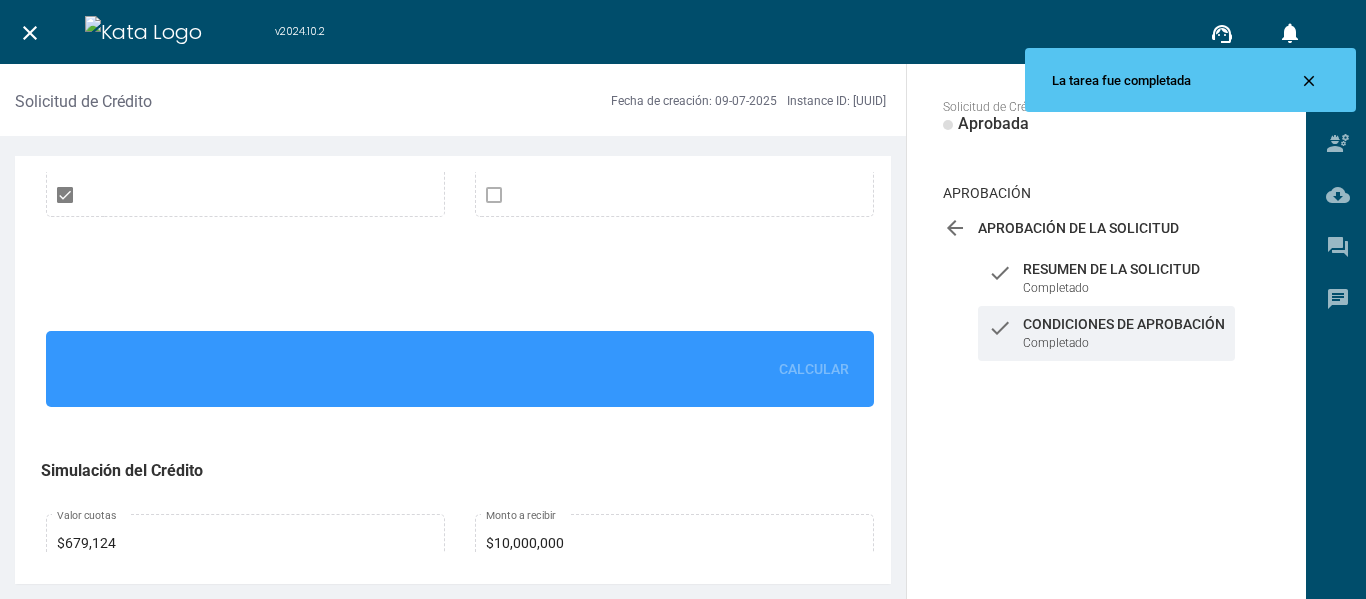 click on "close" at bounding box center [30, 33] 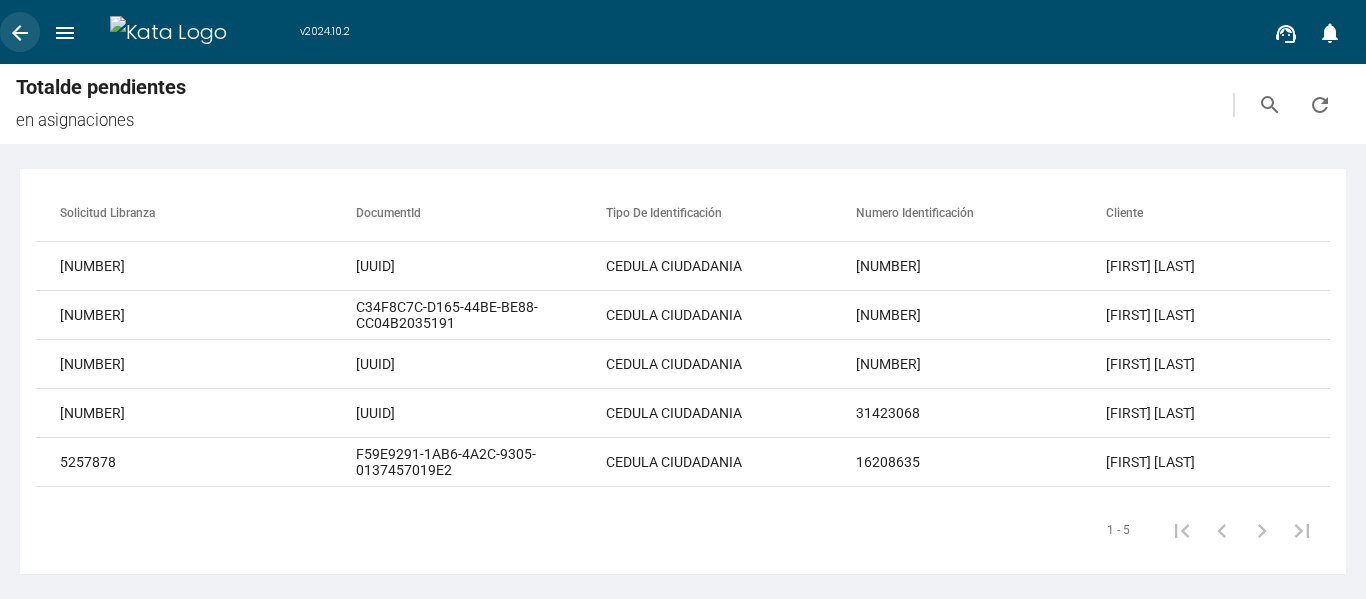 click on "arrow_back" at bounding box center [20, 32] 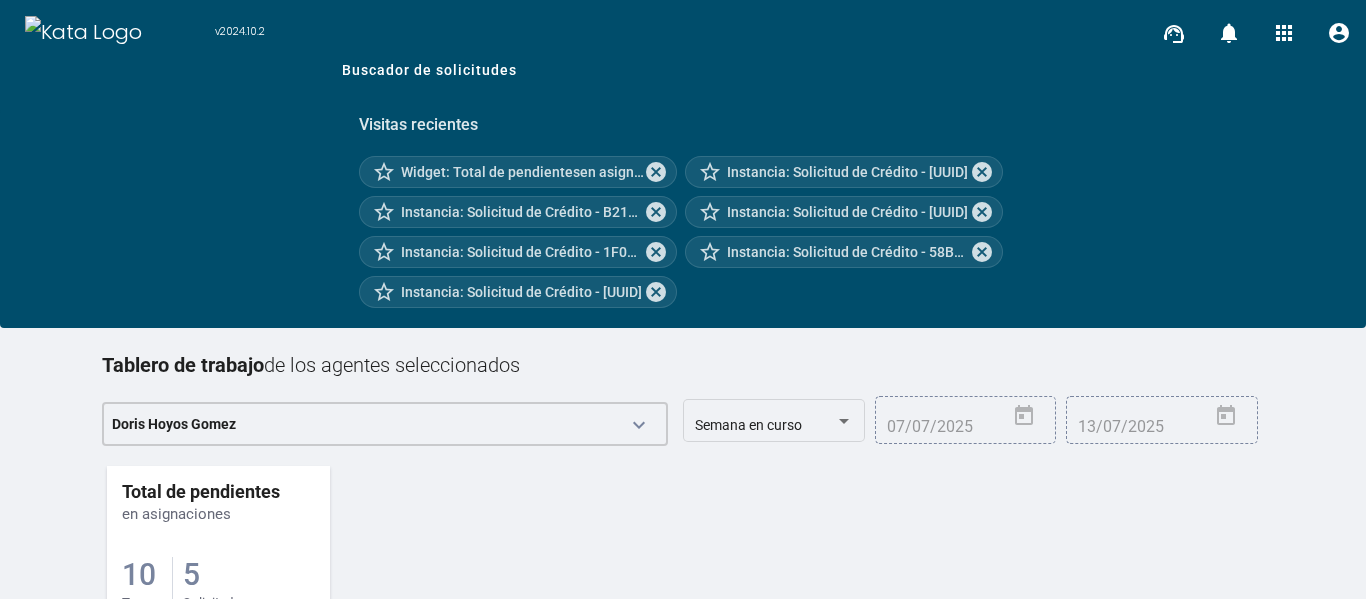 scroll, scrollTop: 262, scrollLeft: 0, axis: vertical 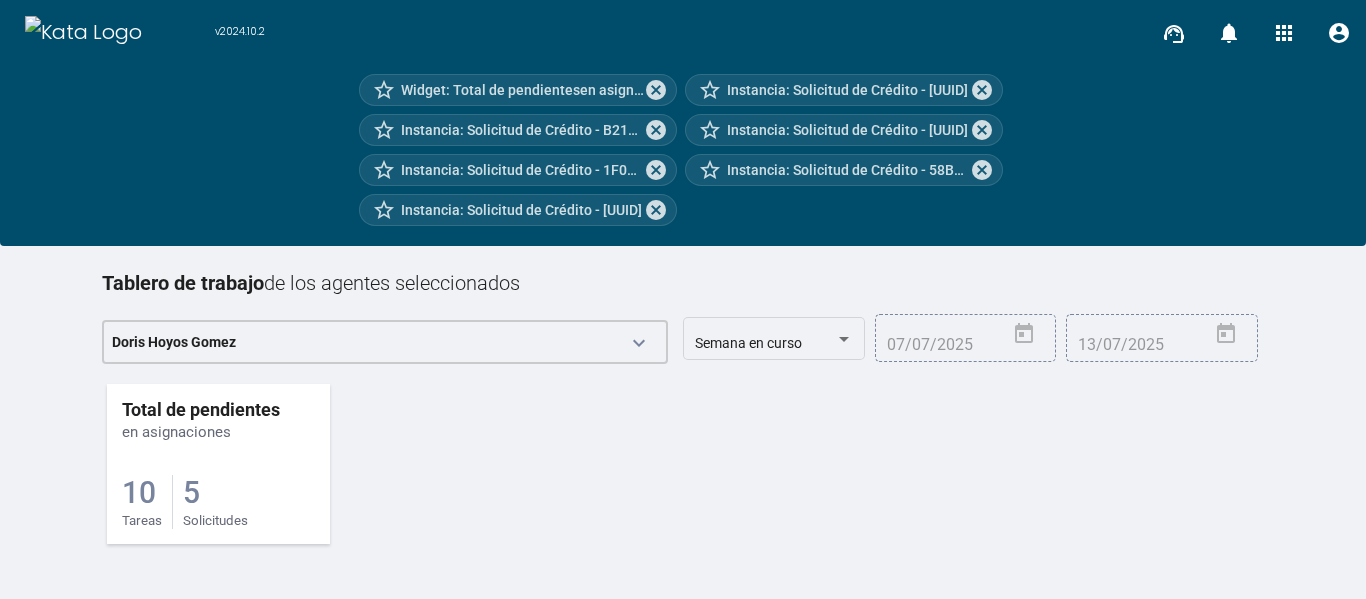 click on "5 Solicitudes" at bounding box center [215, 502] 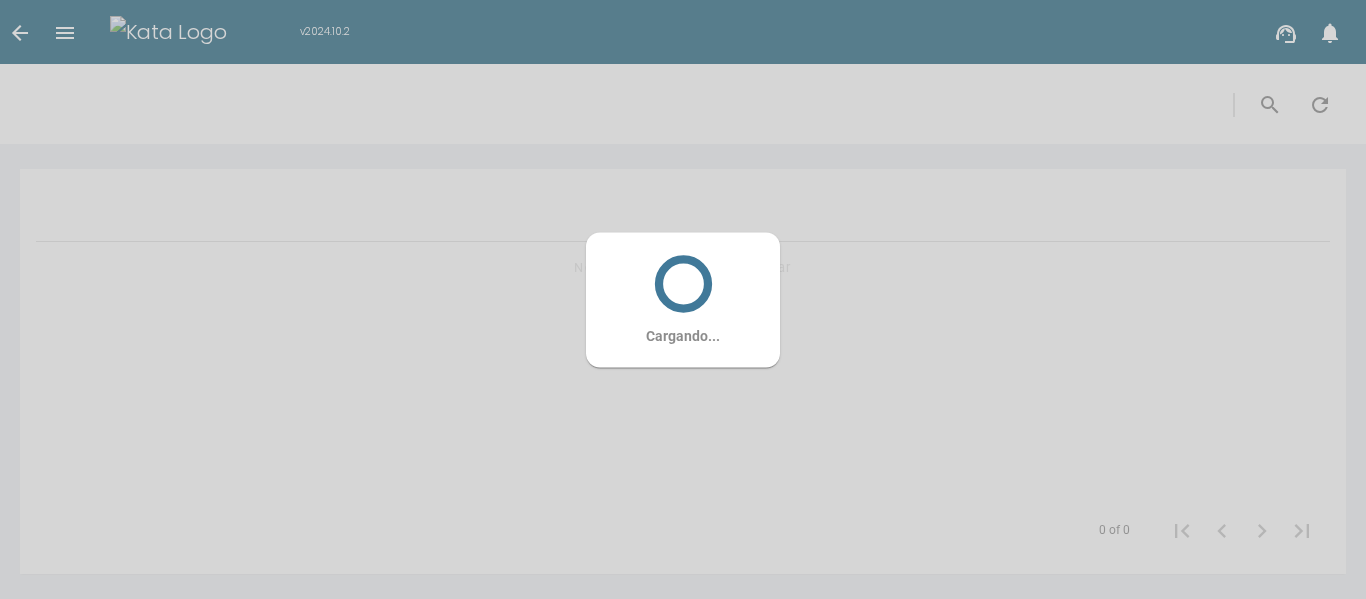 scroll, scrollTop: 0, scrollLeft: 0, axis: both 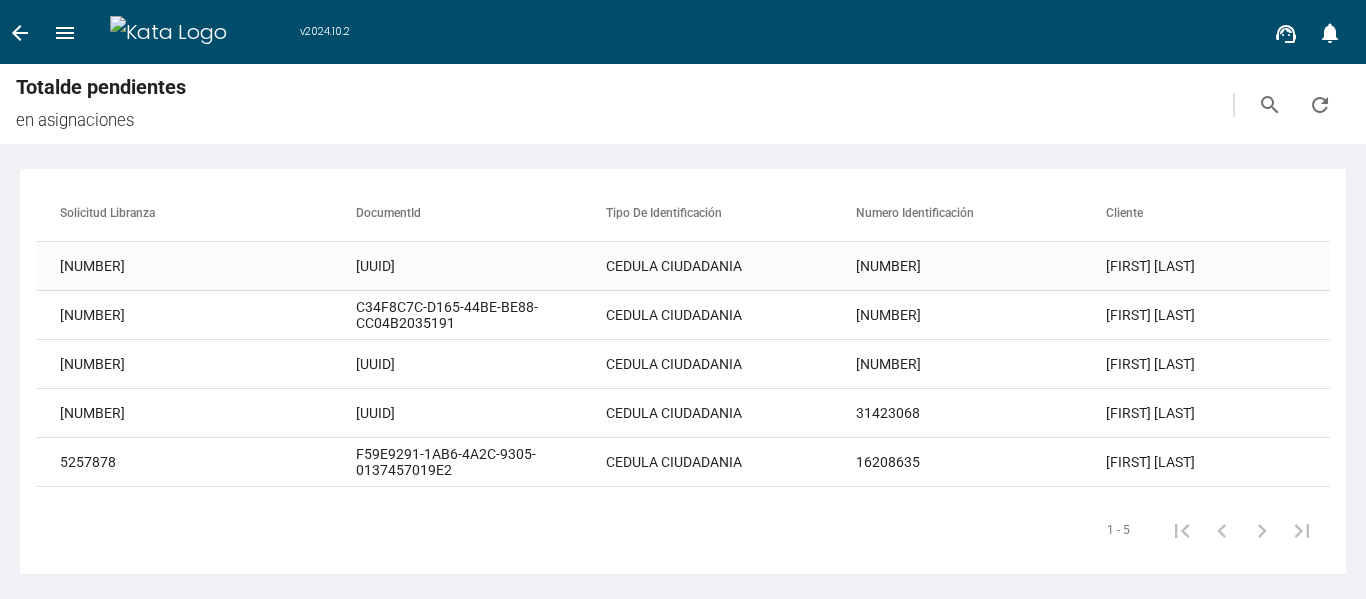 click on "[UUID]" at bounding box center [481, 266] 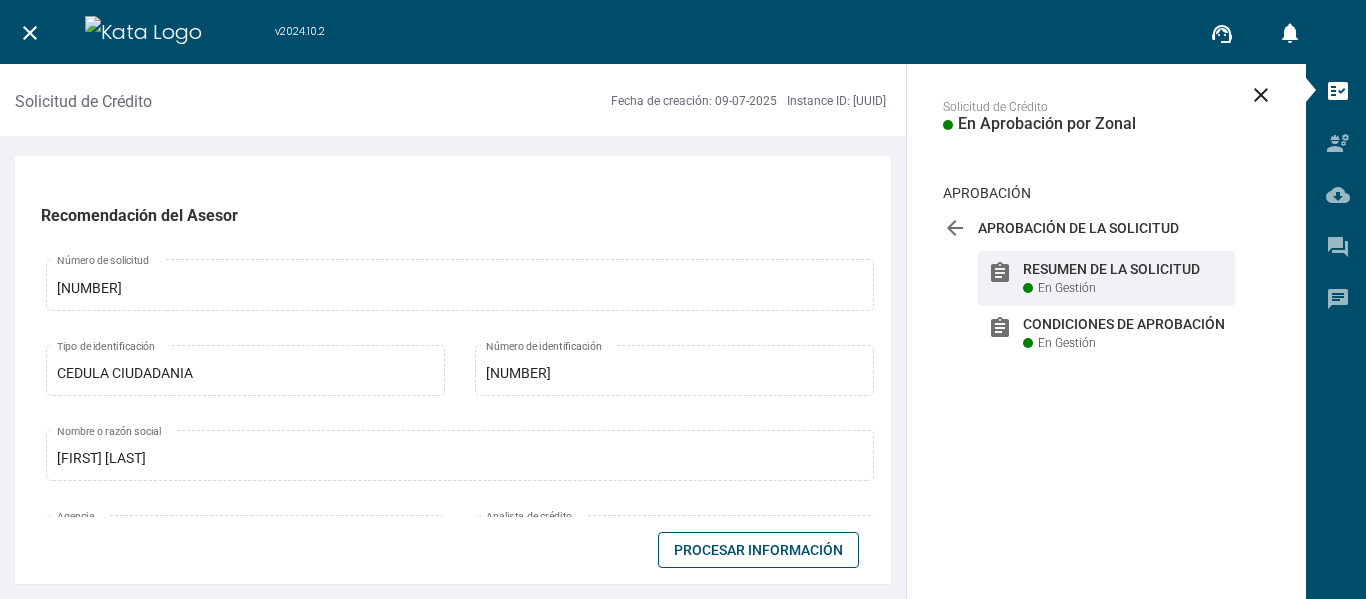 click on "Procesar Información" at bounding box center (758, 550) 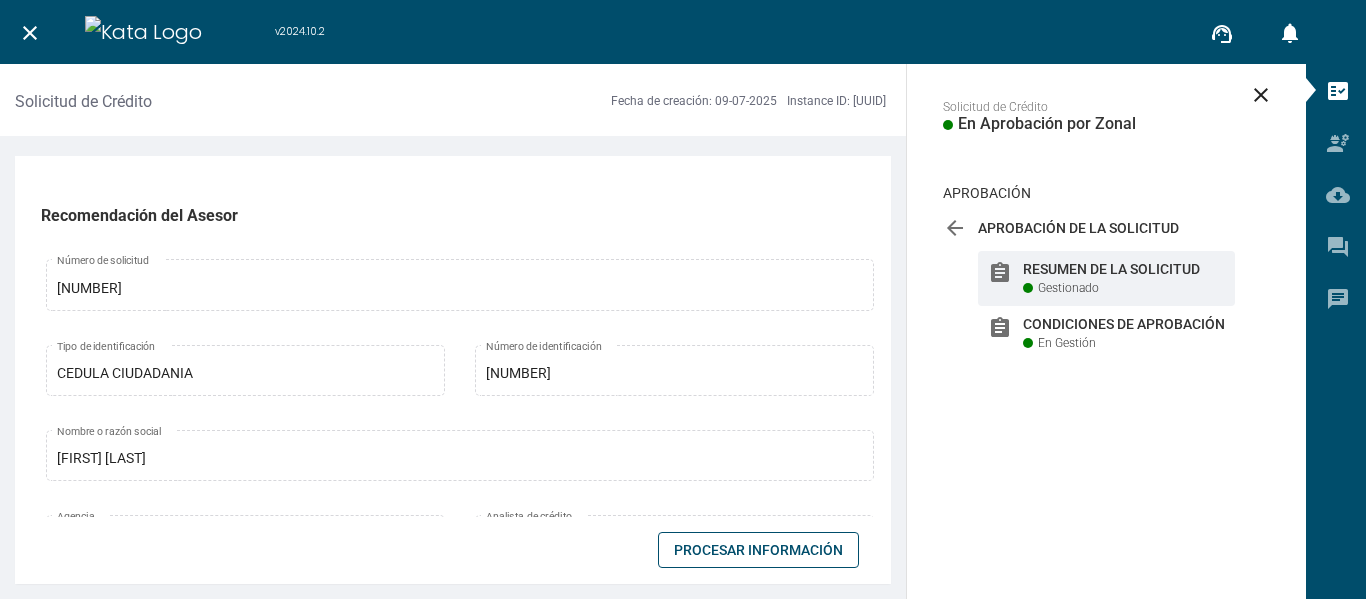 click on "assignment Resumen de la Solicitud Gestionado" at bounding box center [1106, 278] 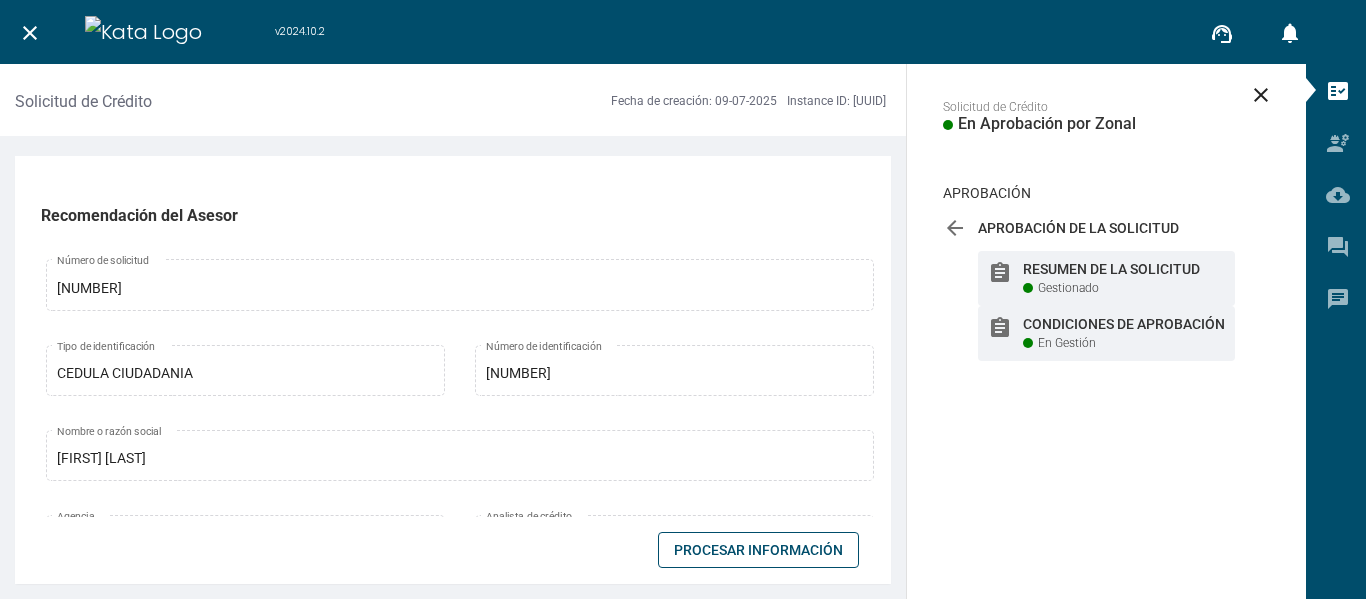 click on "Condiciones de Aprobación" at bounding box center (1124, 269) 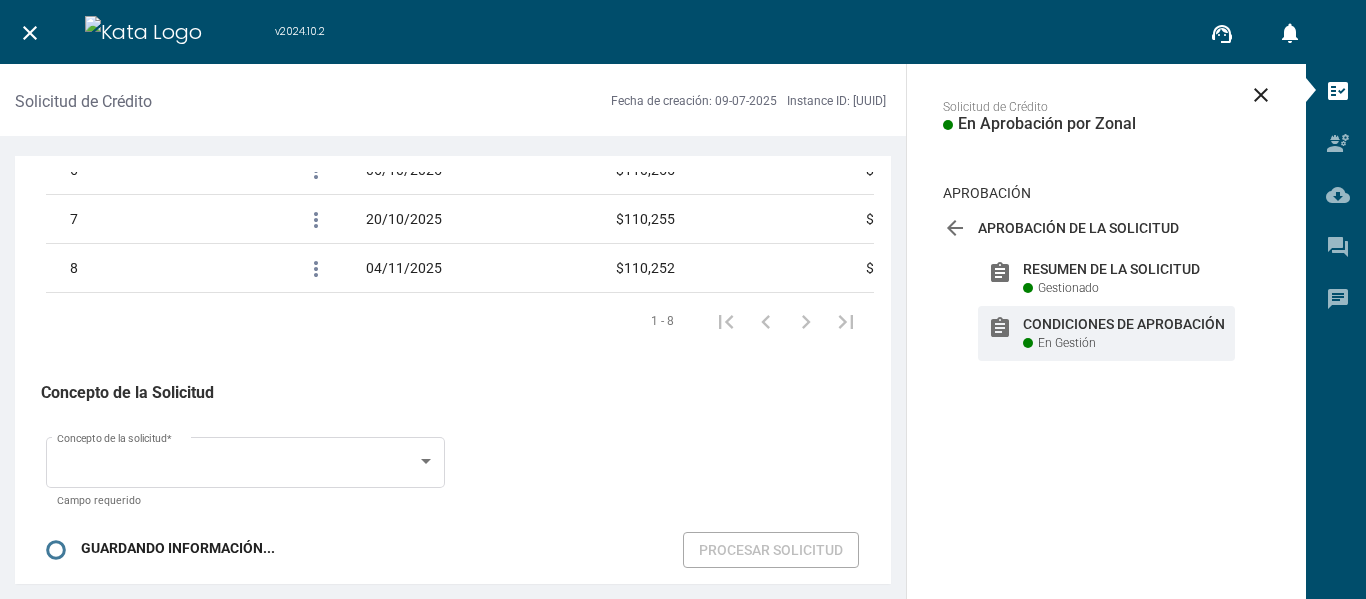 scroll, scrollTop: 2831, scrollLeft: 0, axis: vertical 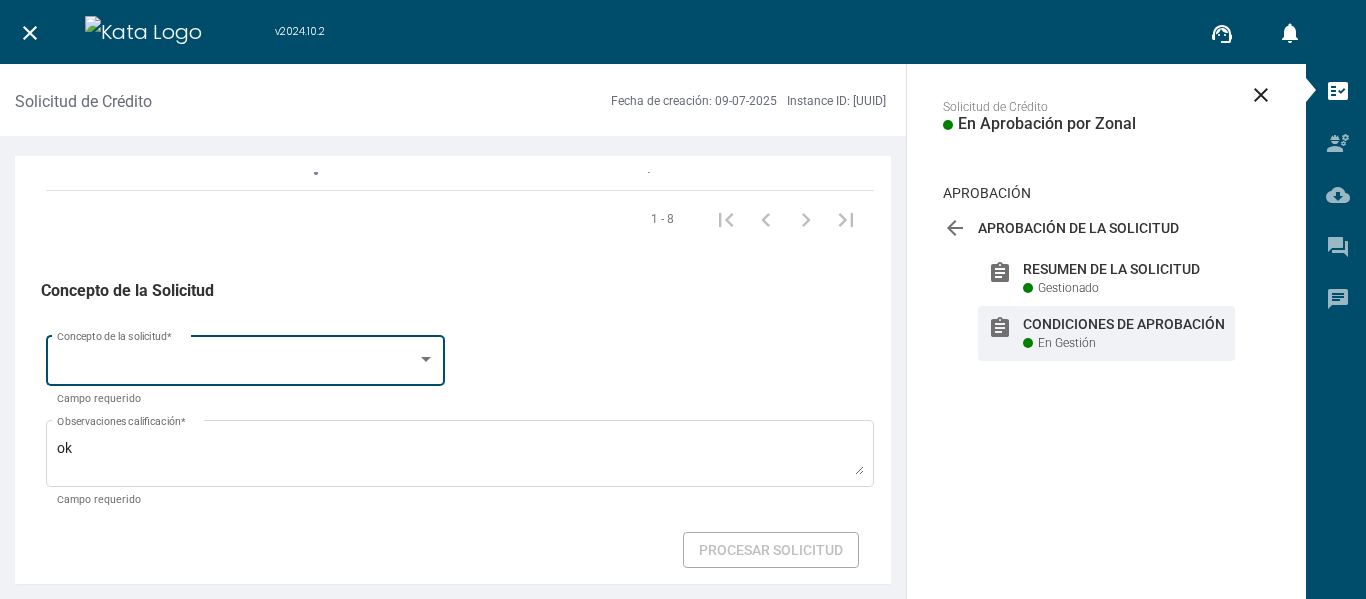click on "Concepto de la solicitud   *" at bounding box center (246, 358) 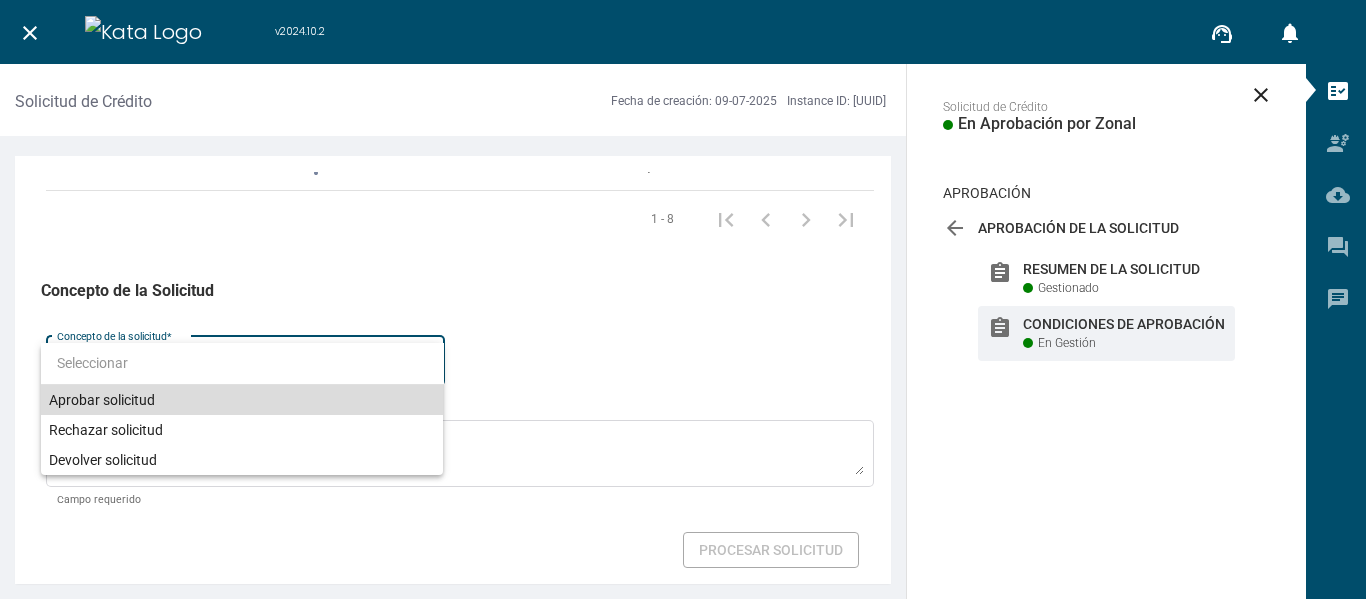 click on "Aprobar solicitud" at bounding box center (242, 400) 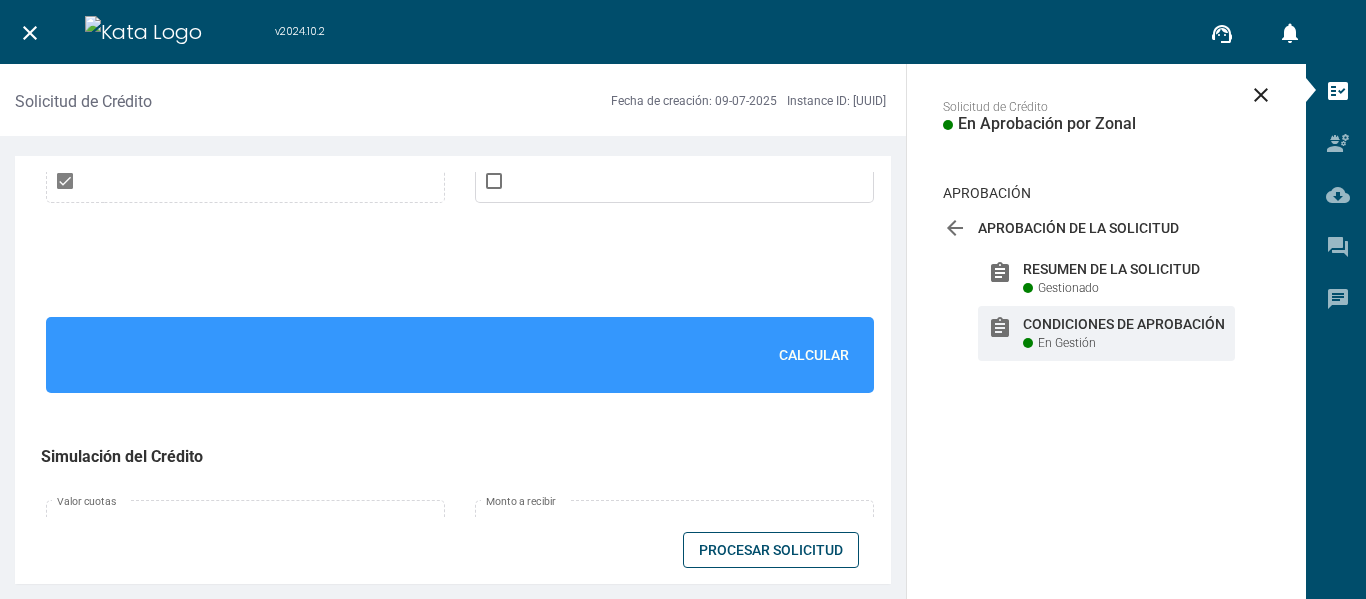 scroll, scrollTop: 1400, scrollLeft: 0, axis: vertical 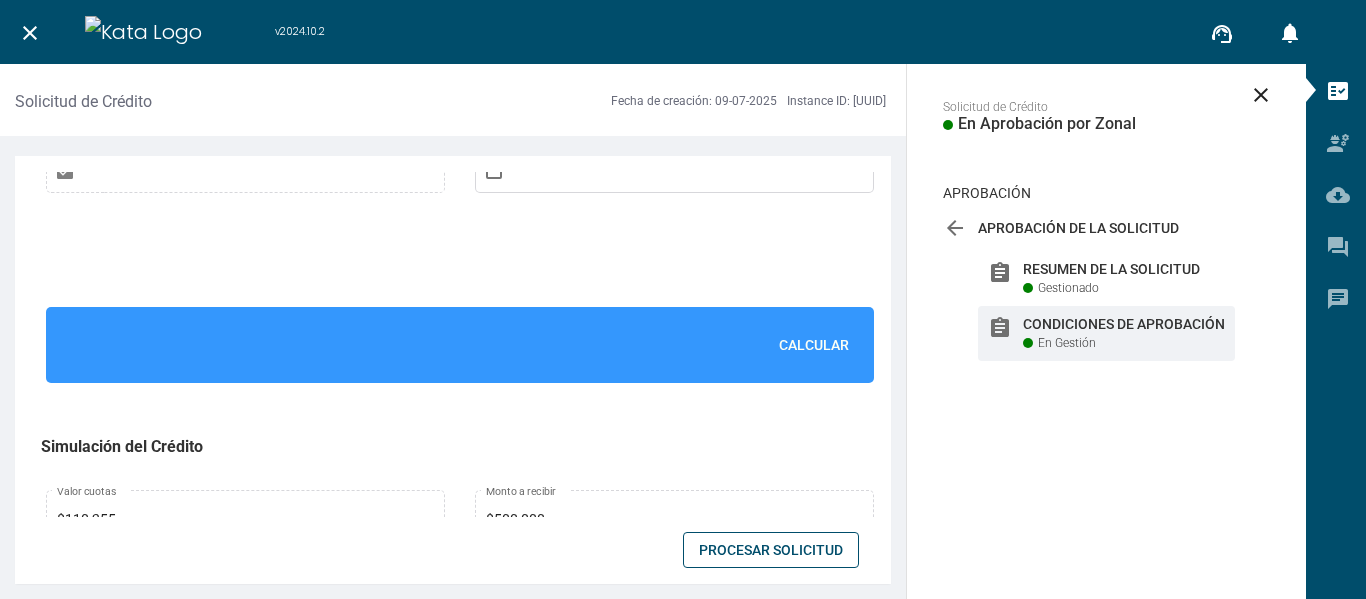 click on "Calcular" at bounding box center (814, 345) 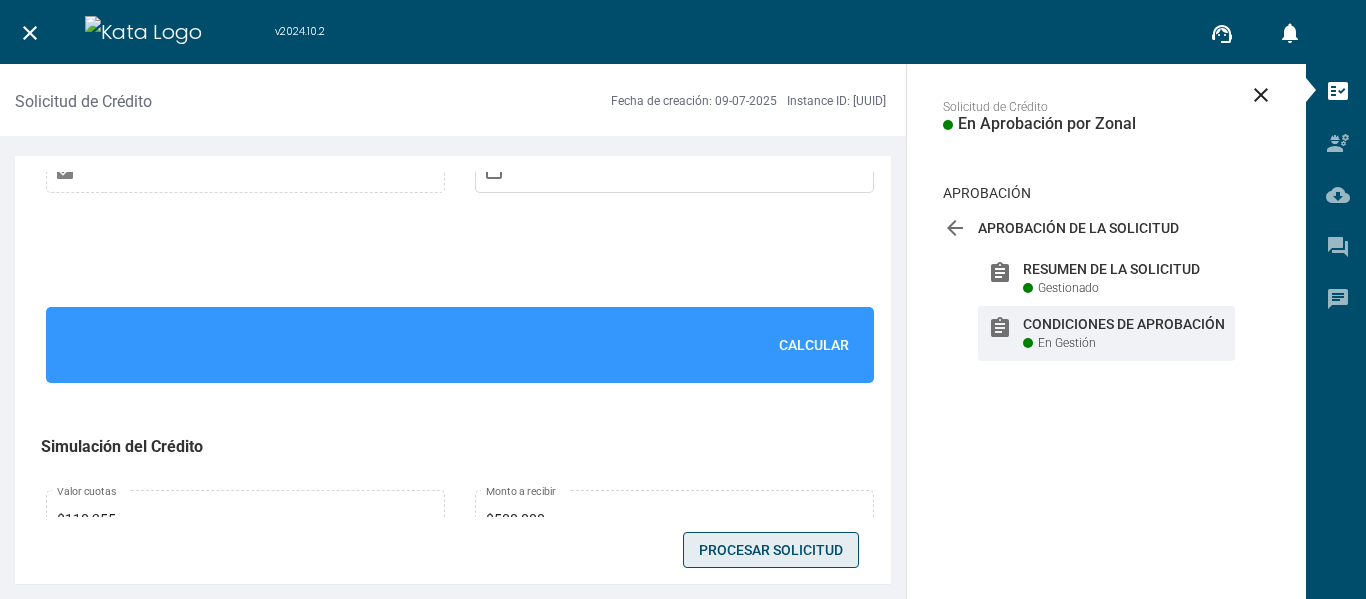 click on "Procesar Solicitud" at bounding box center [771, 550] 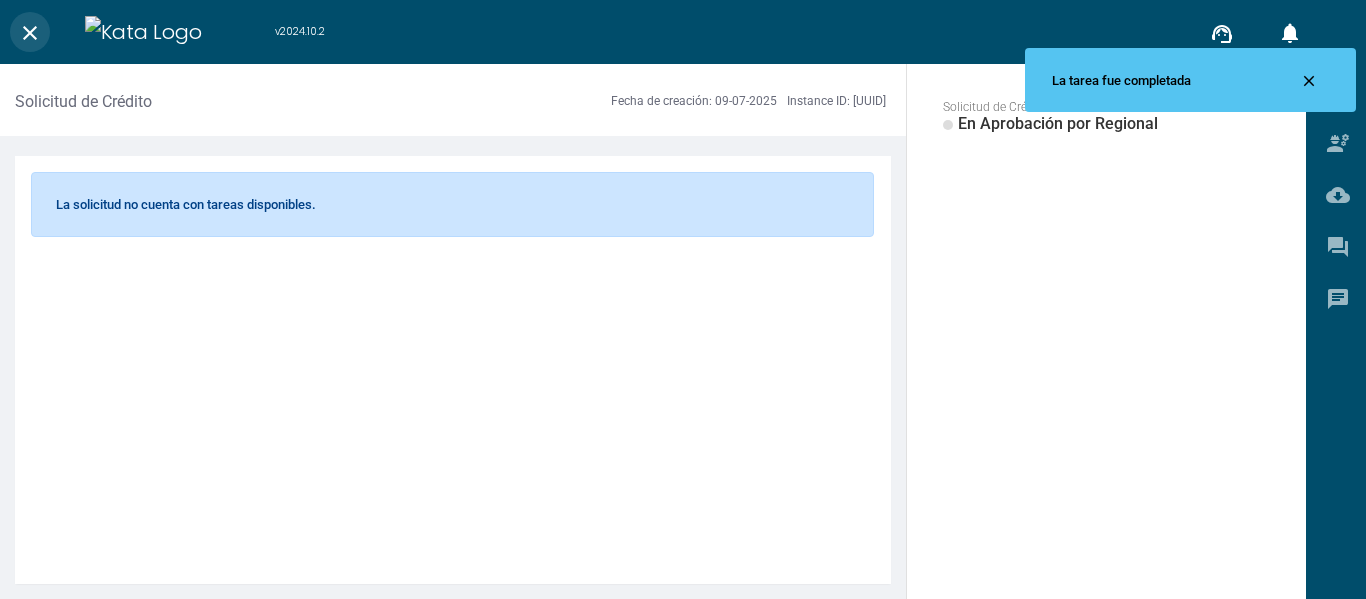 click on "close" at bounding box center (30, 32) 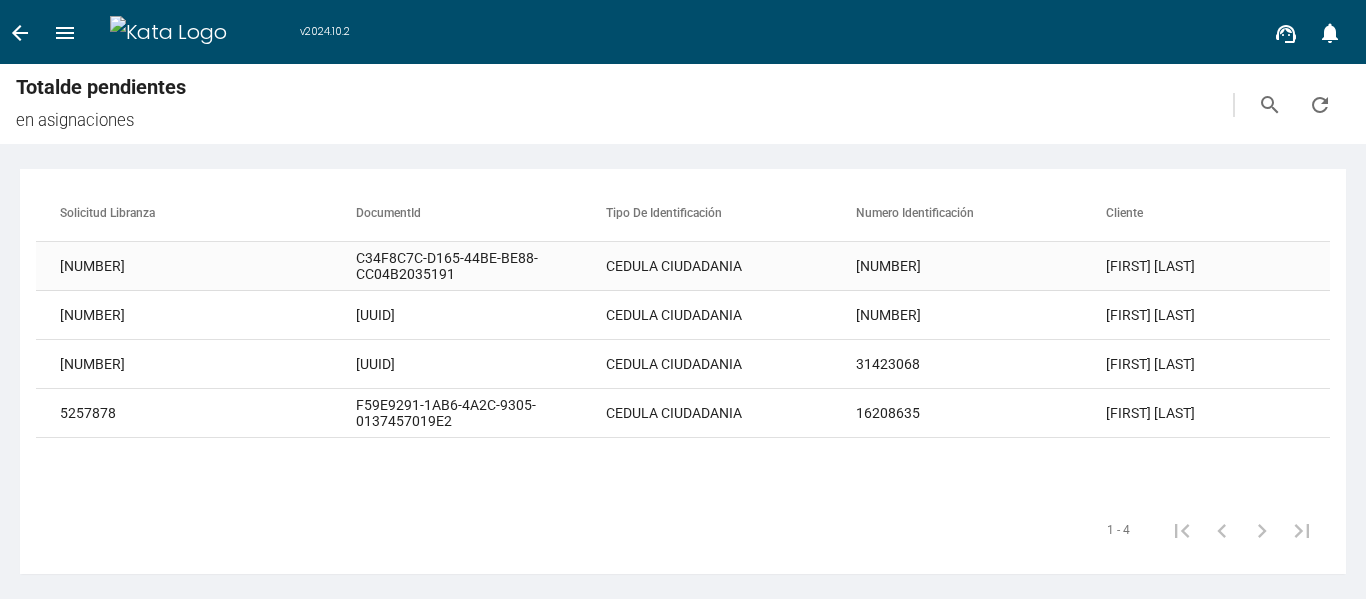 click on "C34F8C7C-D165-44BE-BE88-CC04B2035191" at bounding box center [481, 266] 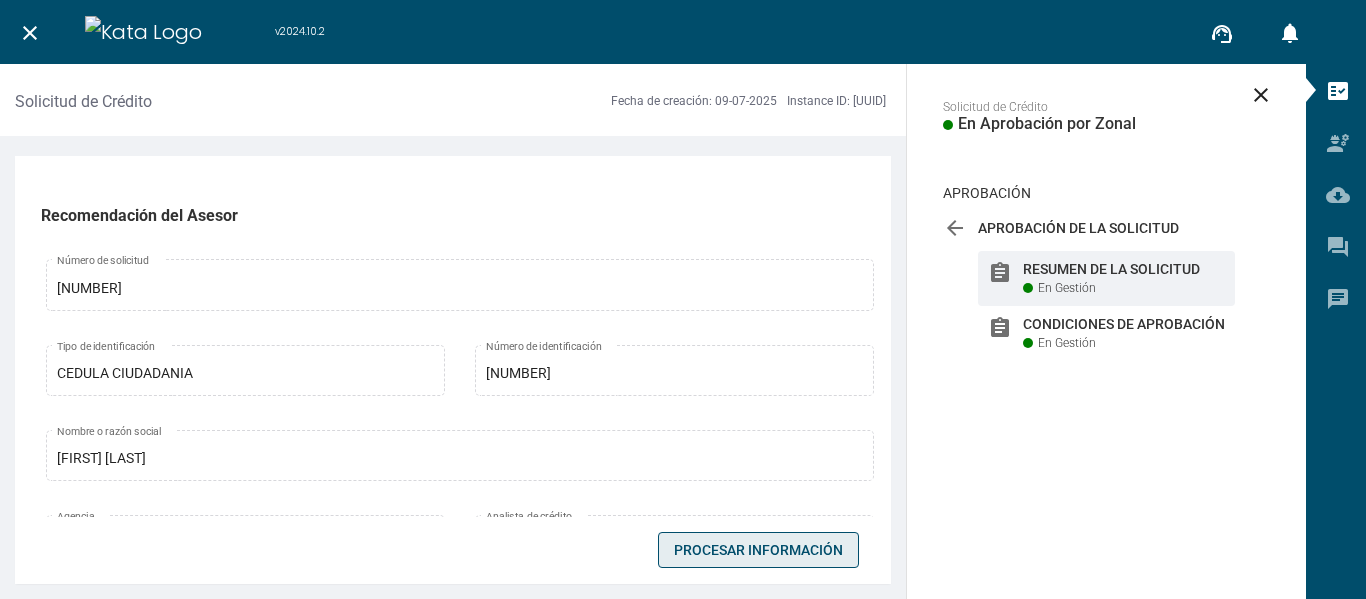 click on "Procesar Información" at bounding box center [758, 550] 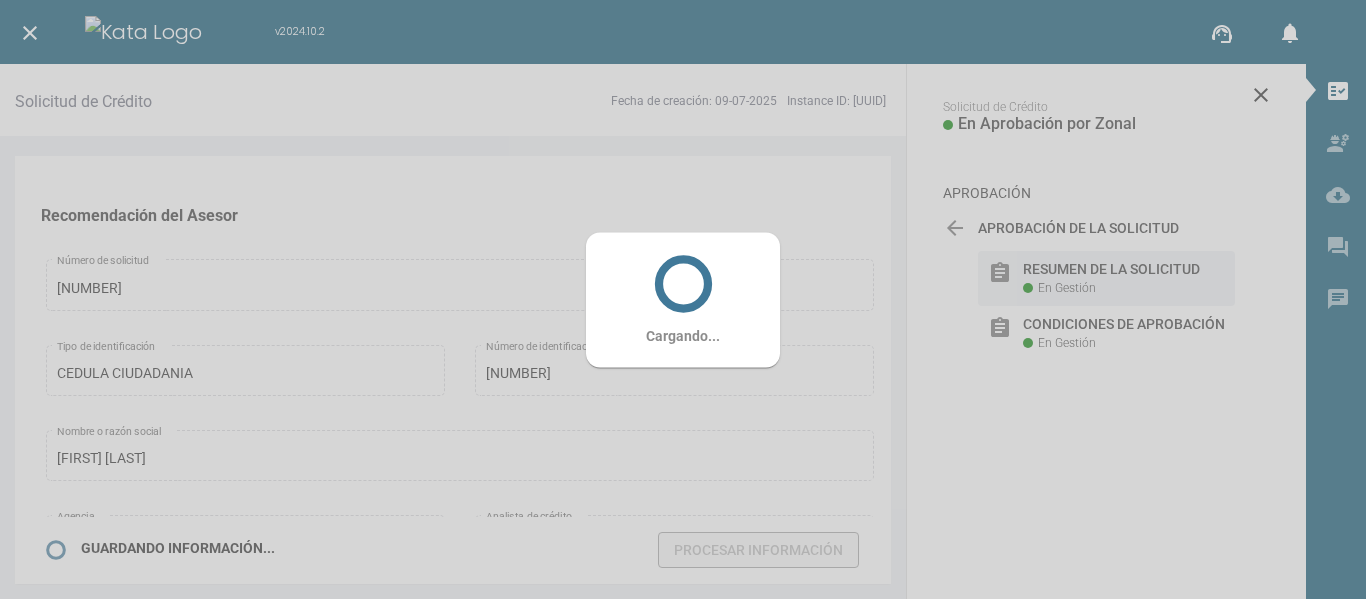 click on "Cargando..." at bounding box center (683, 299) 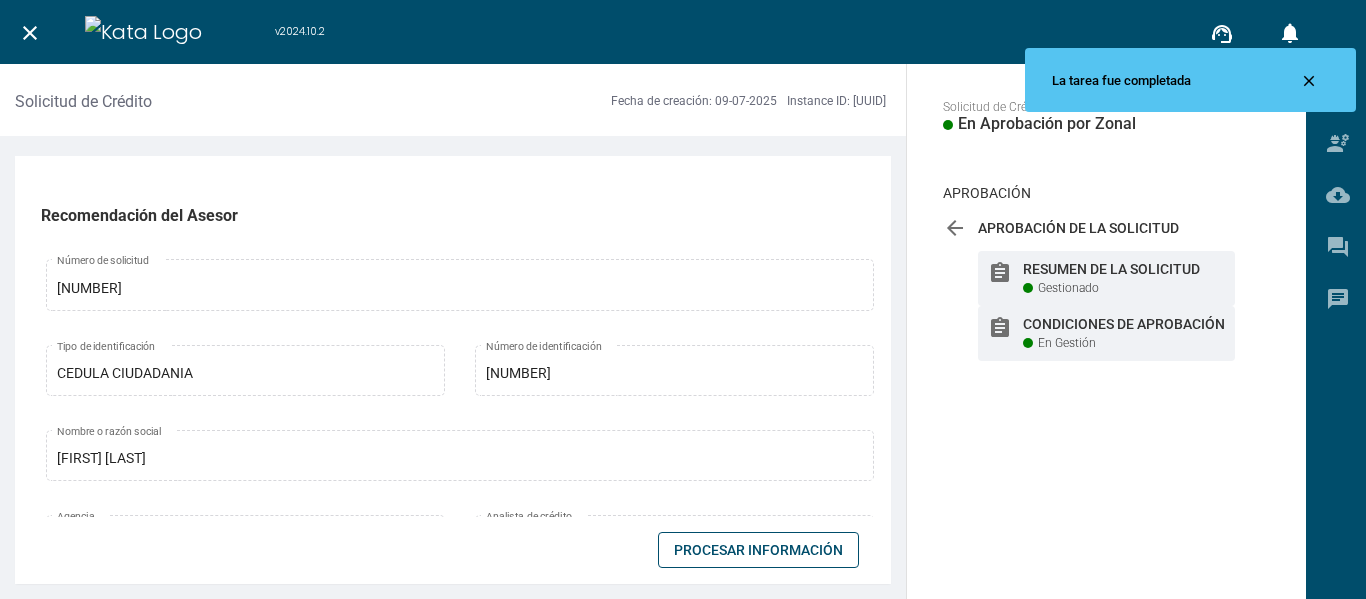 click on "assignment Condiciones de Aprobación En Gestión" at bounding box center [1106, 333] 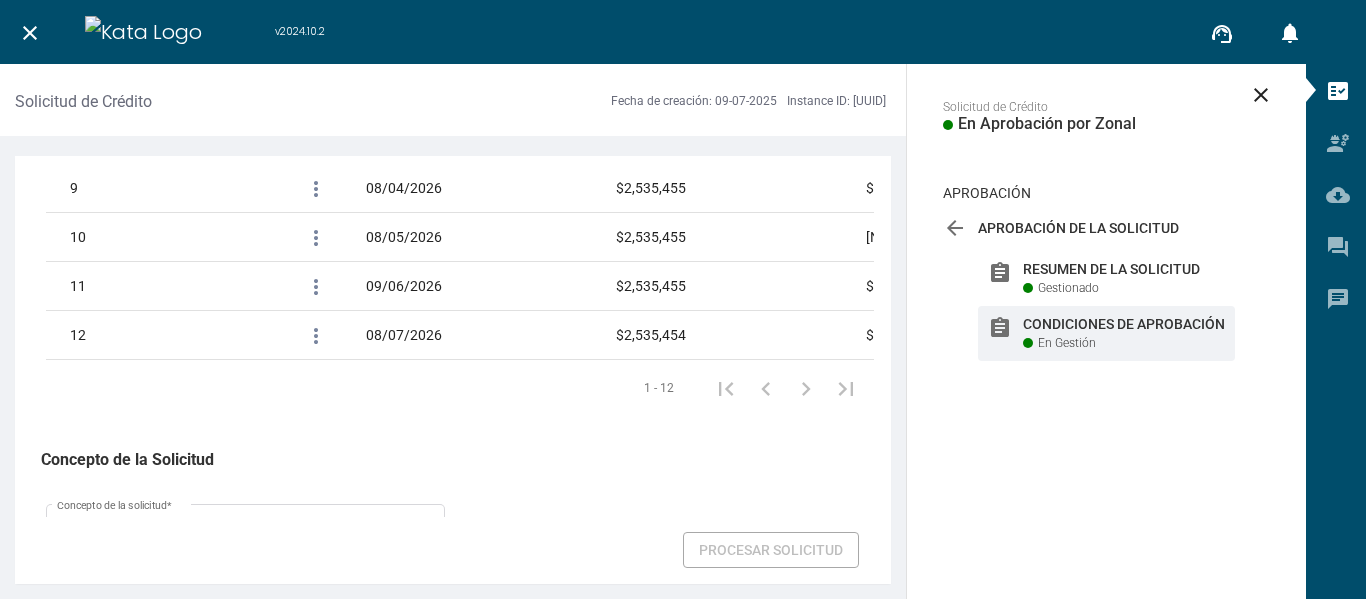 scroll, scrollTop: 3125, scrollLeft: 0, axis: vertical 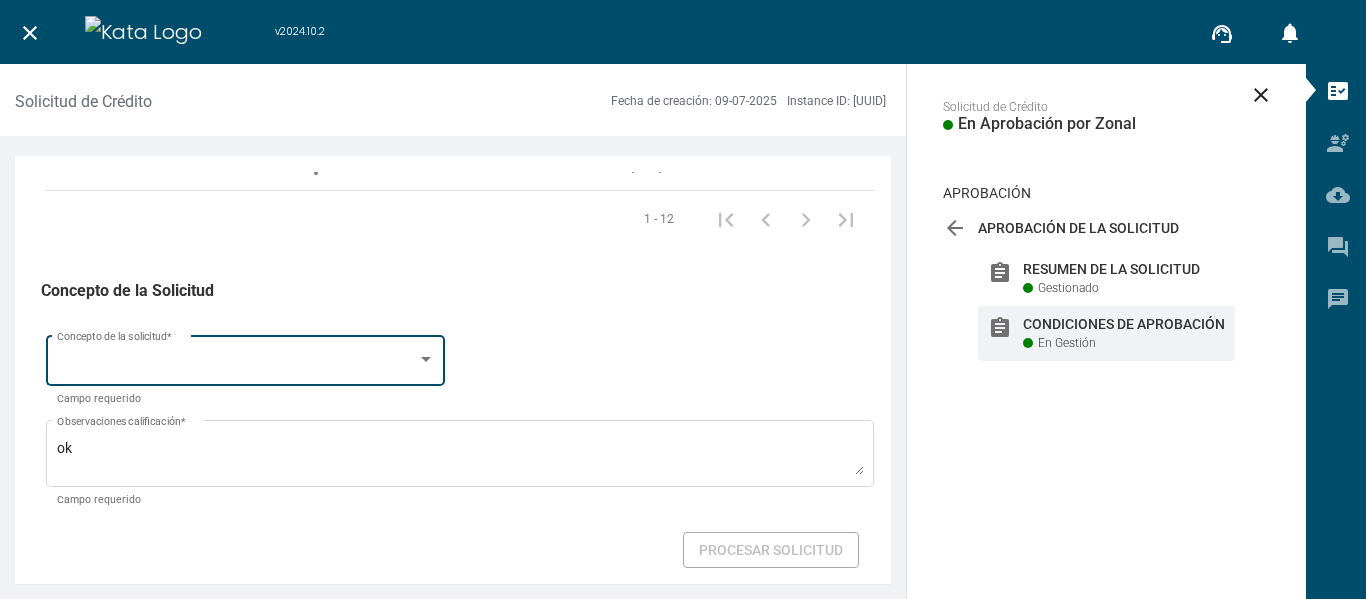click on "Concepto de la solicitud   *" at bounding box center [246, 358] 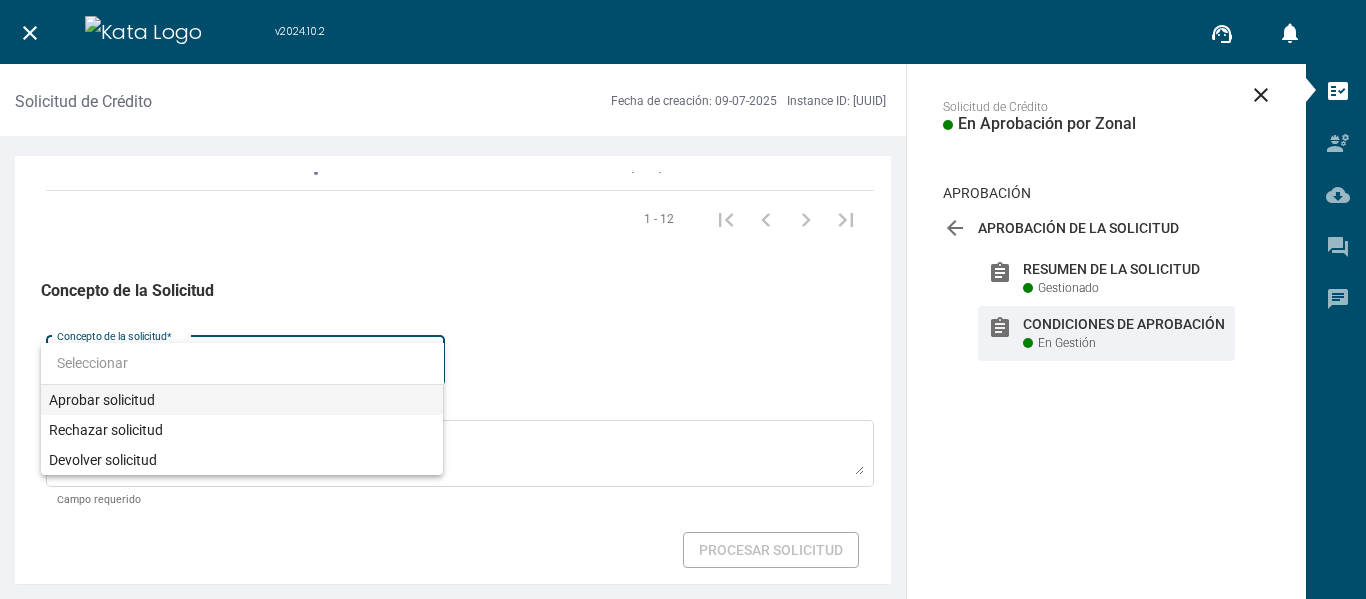 click on "Aprobar solicitud" at bounding box center [242, 400] 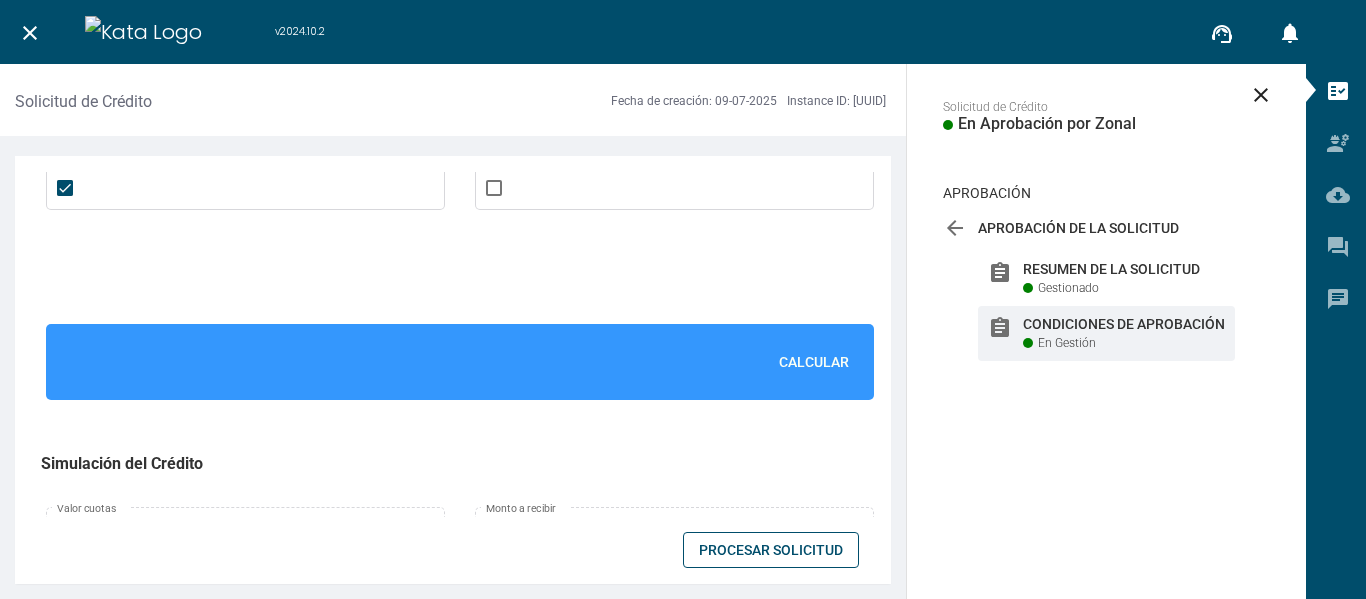 scroll, scrollTop: 1428, scrollLeft: 0, axis: vertical 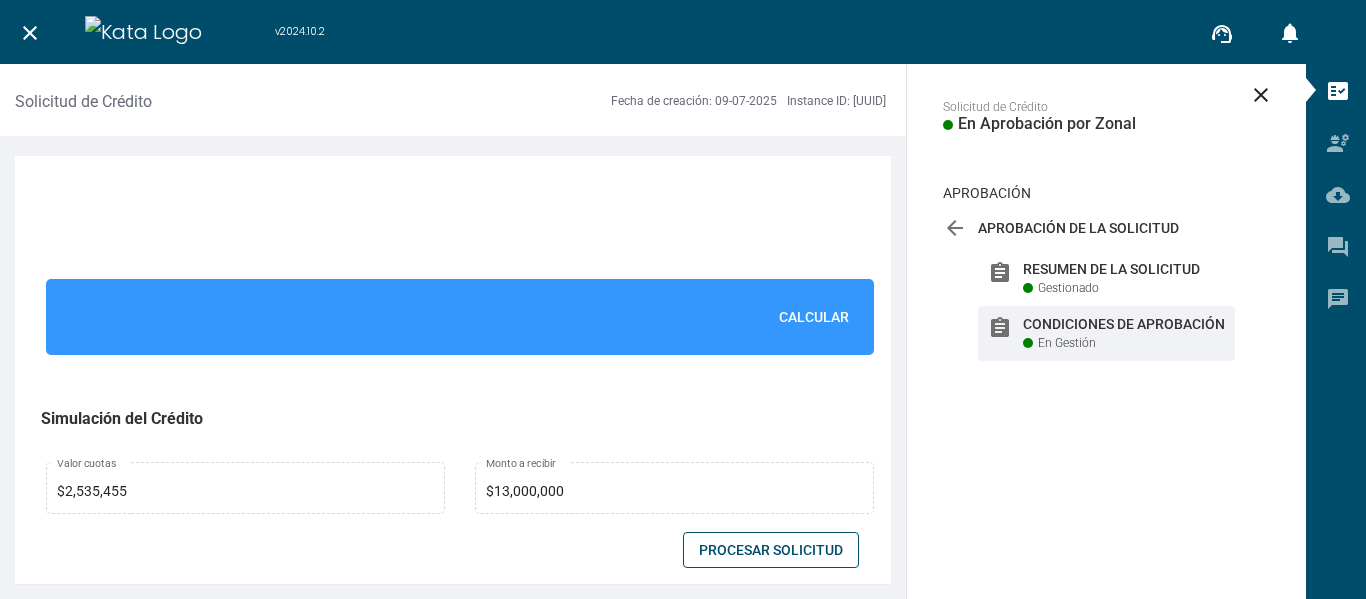 click on "Calcular" at bounding box center [814, 317] 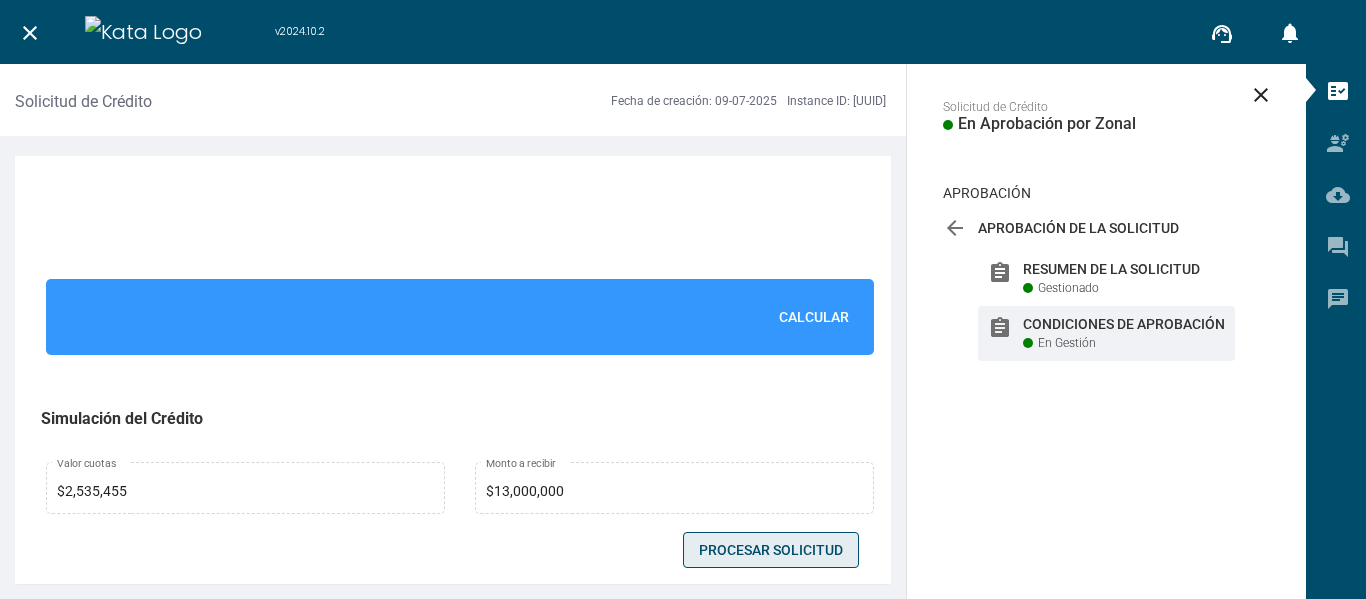 click on "Procesar Solicitud" at bounding box center (771, 550) 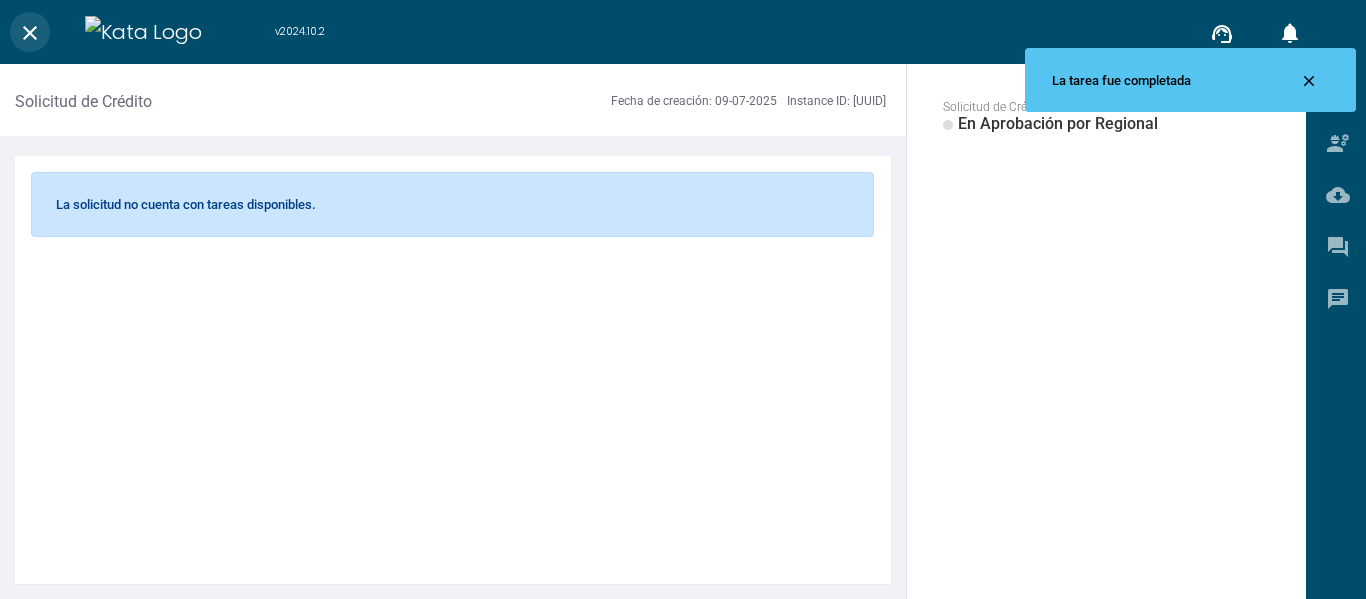 click on "close" at bounding box center [30, 32] 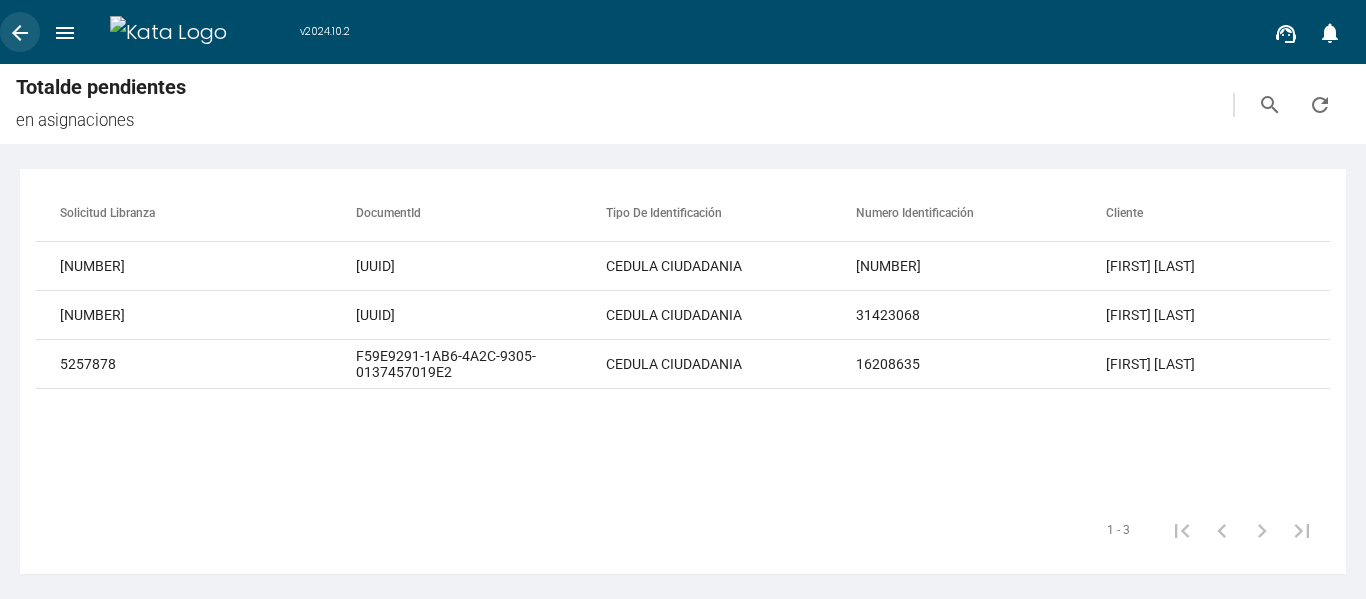 click on "arrow_back" at bounding box center (20, 33) 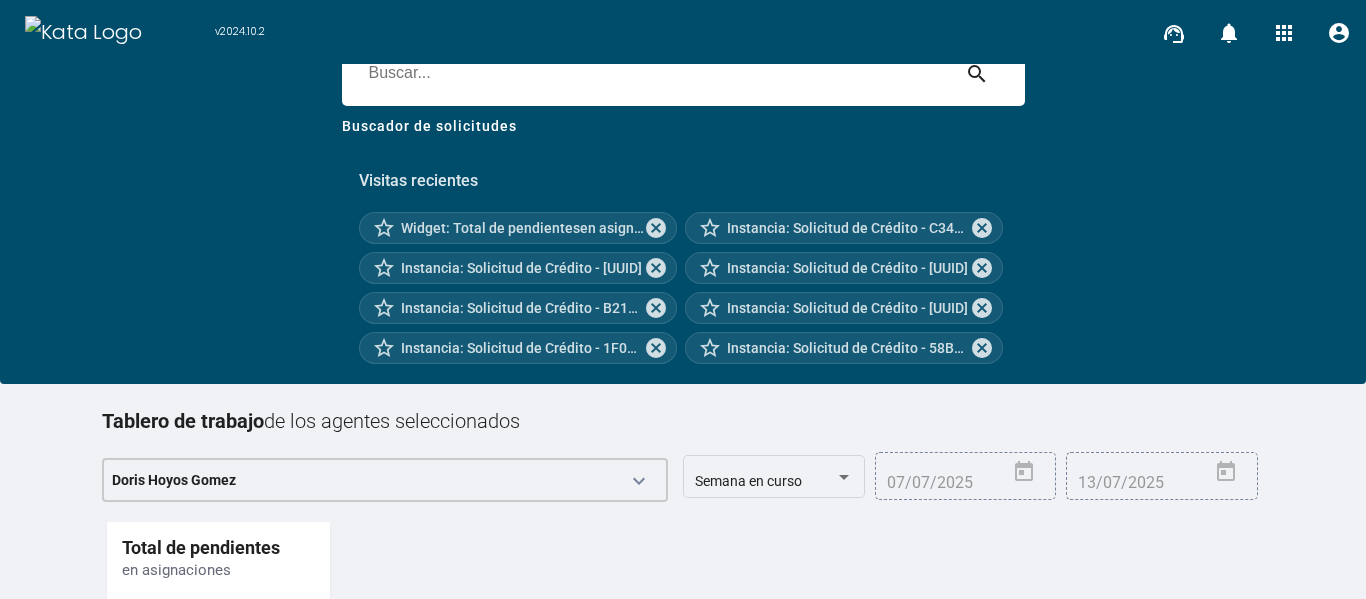 scroll, scrollTop: 262, scrollLeft: 0, axis: vertical 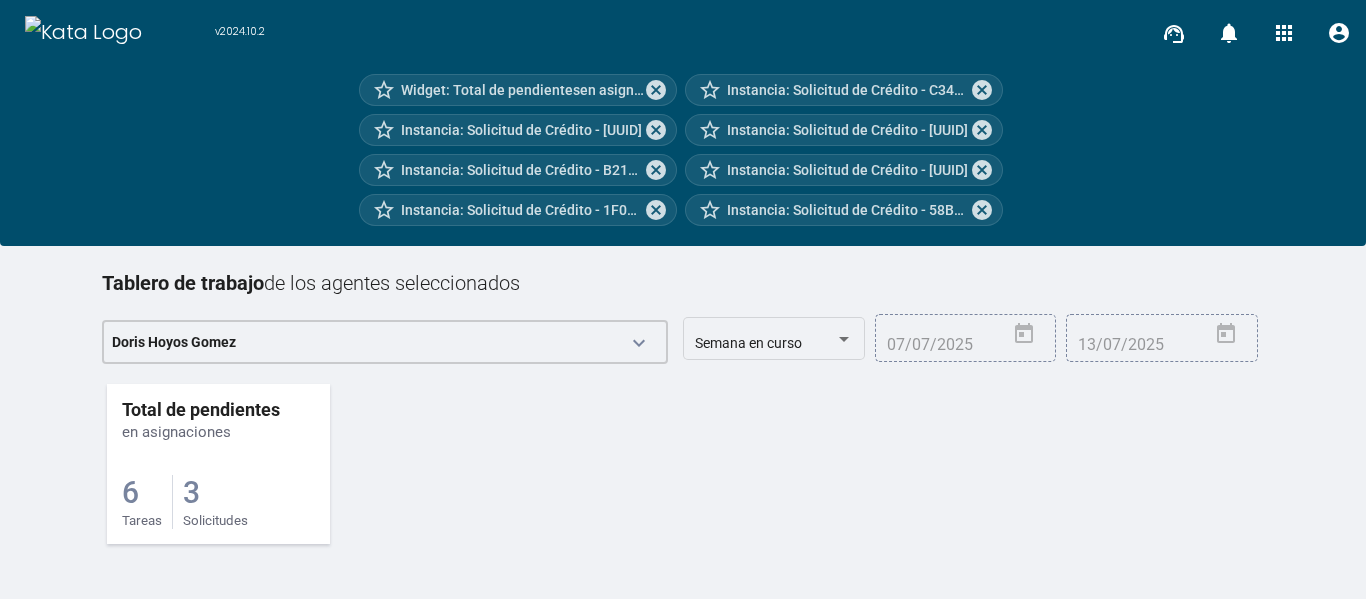 click on "3 Solicitudes" at bounding box center [215, 502] 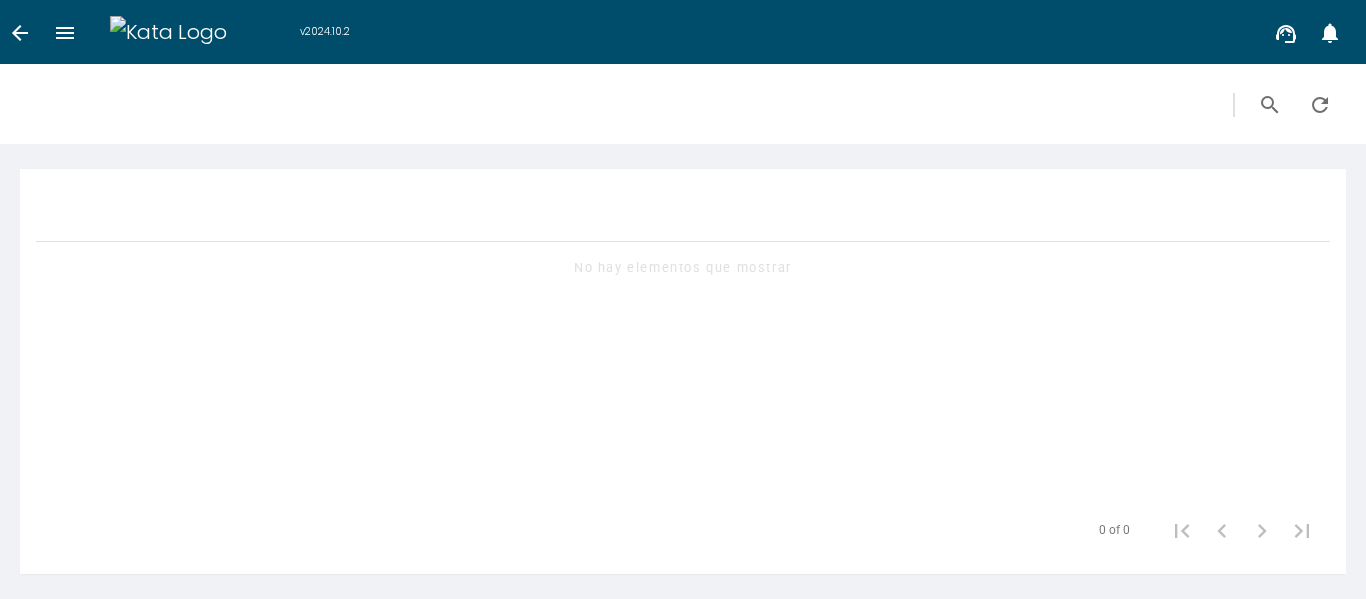scroll, scrollTop: 0, scrollLeft: 0, axis: both 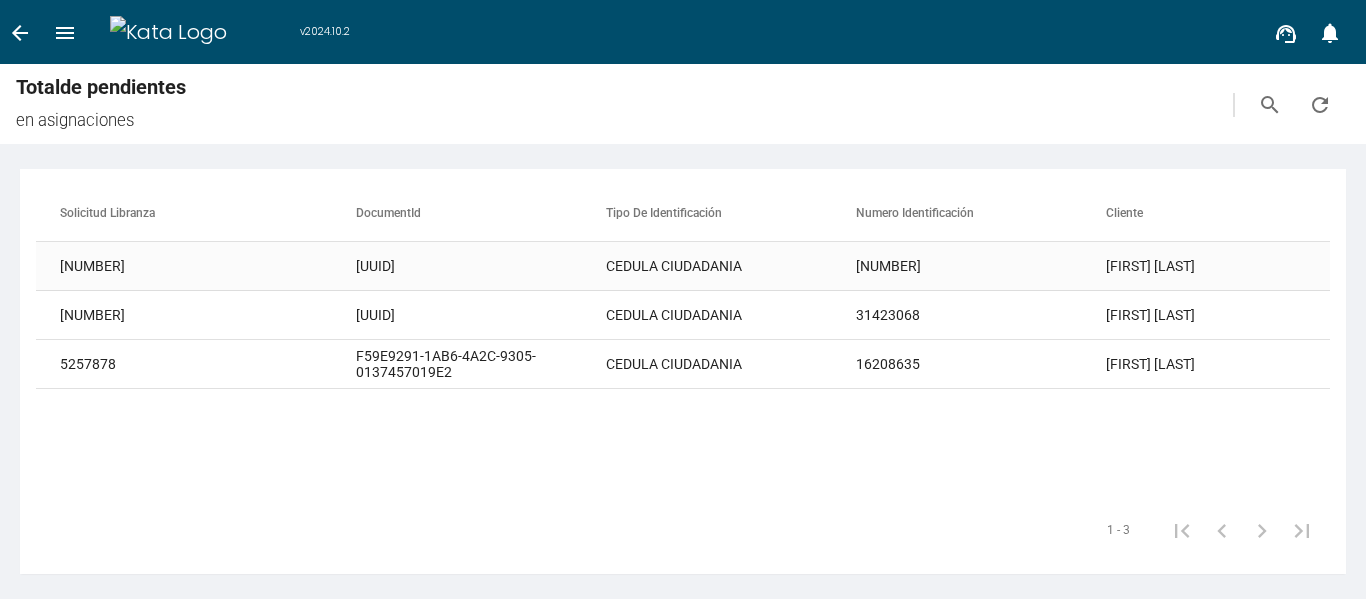 click on "[UUID]" at bounding box center [481, 266] 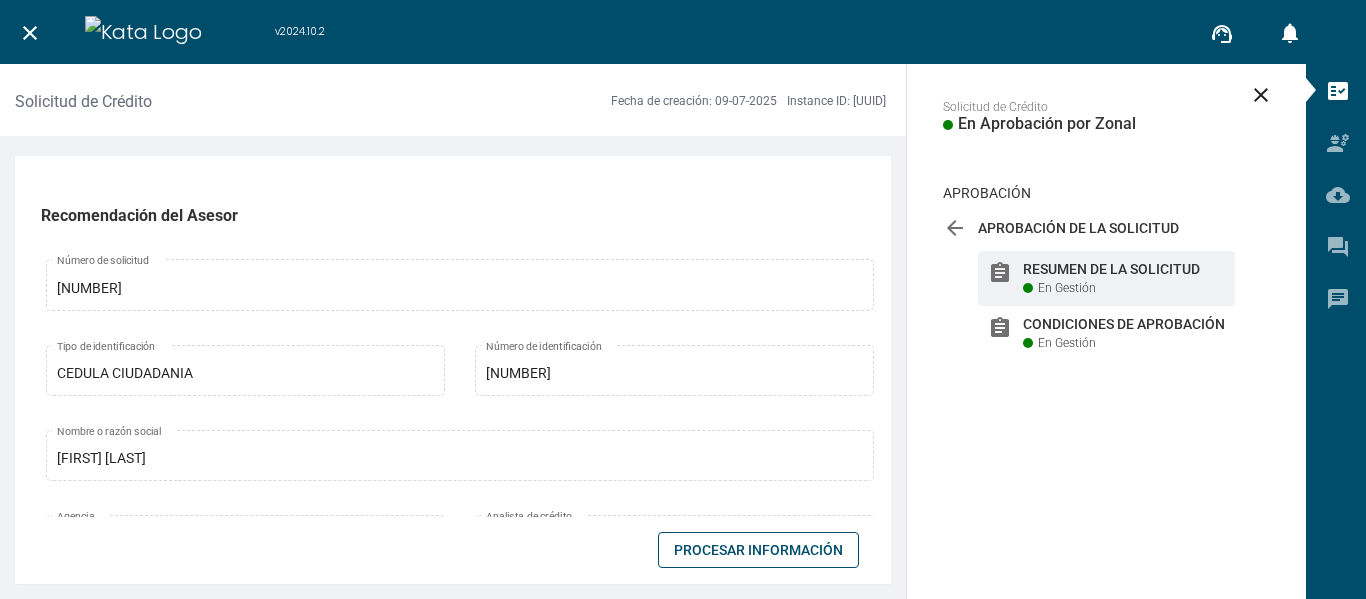 click on "Procesar Información" at bounding box center (758, 550) 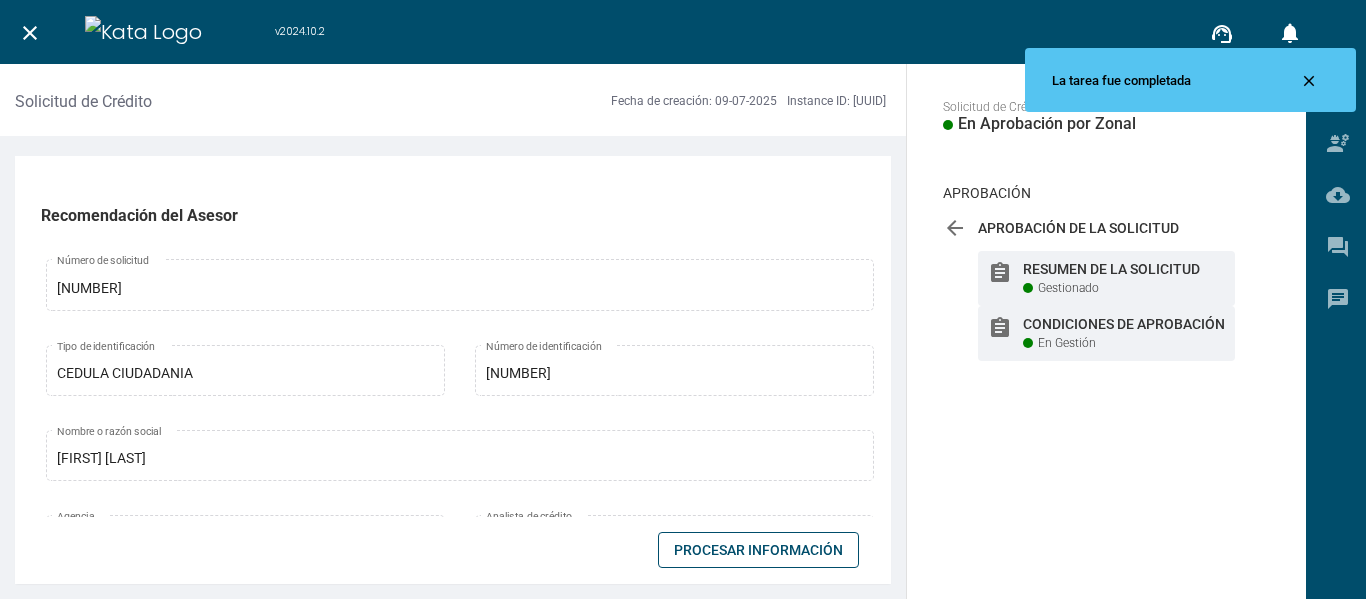 click on "Condiciones de Aprobación" at bounding box center (1124, 269) 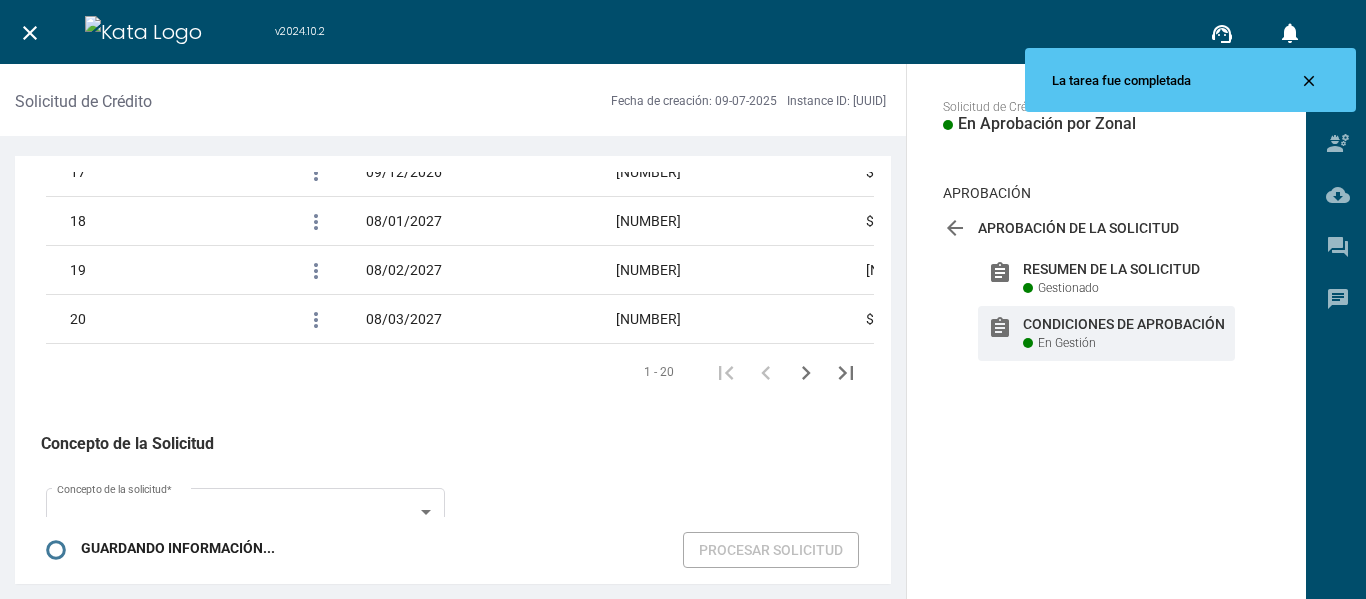scroll, scrollTop: 3517, scrollLeft: 0, axis: vertical 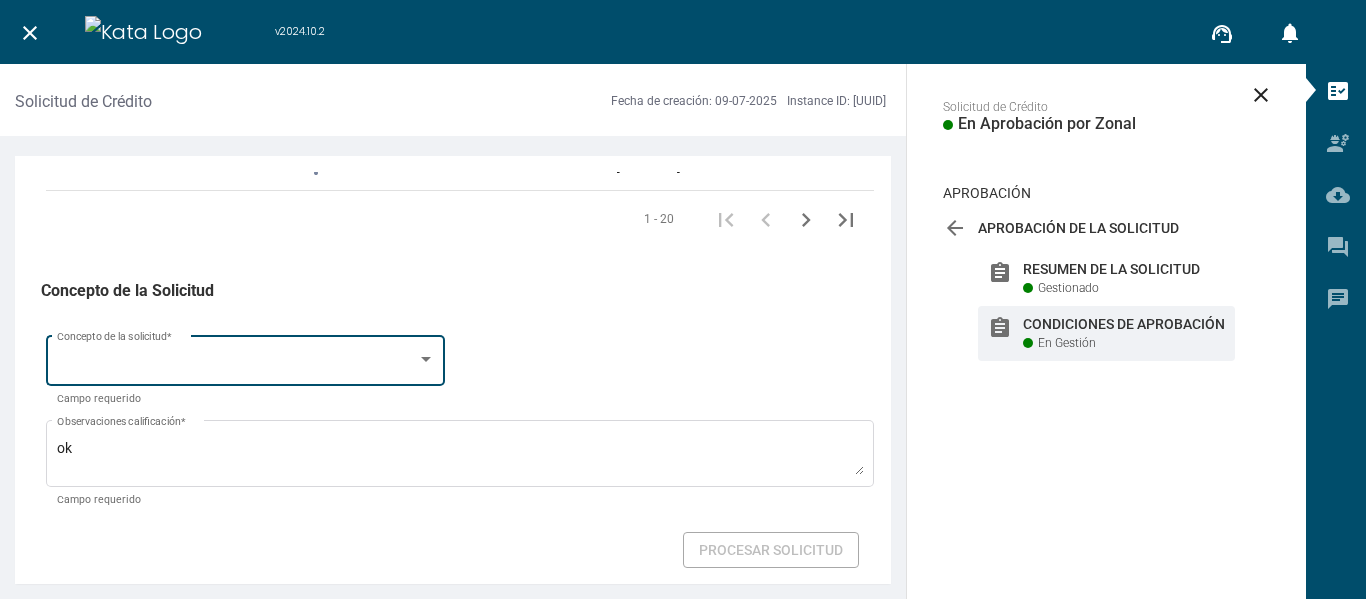 click on "Concepto de la solicitud   *" at bounding box center (246, 358) 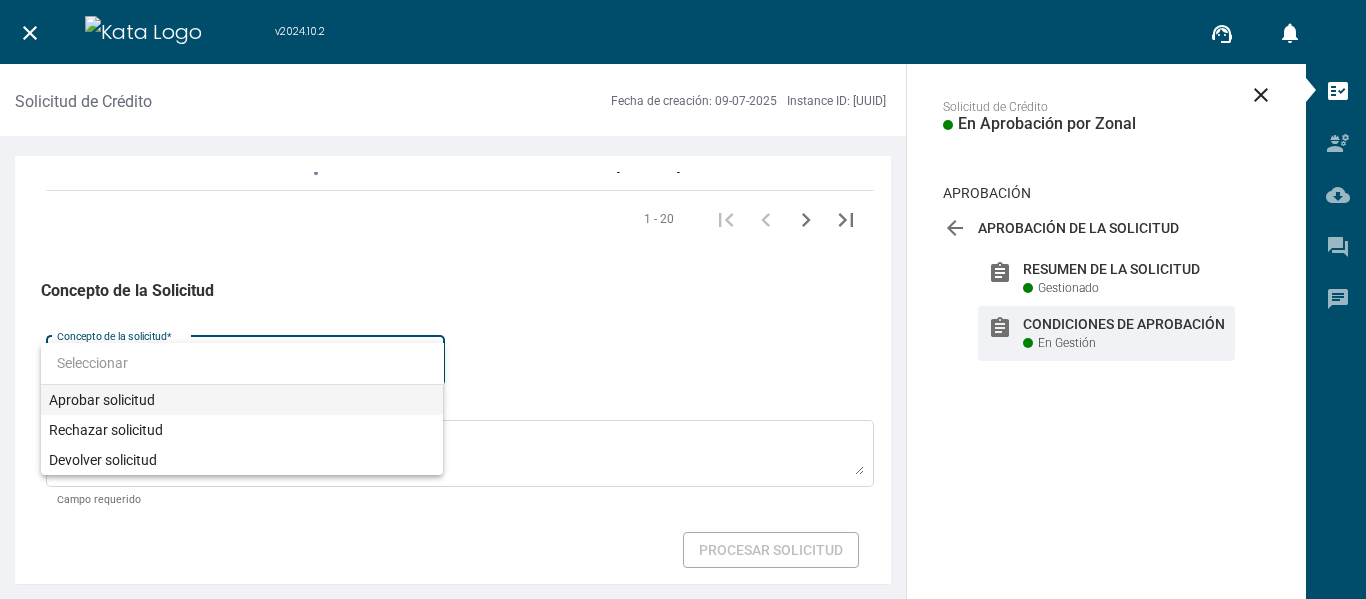click on "Aprobar solicitud" at bounding box center (242, 400) 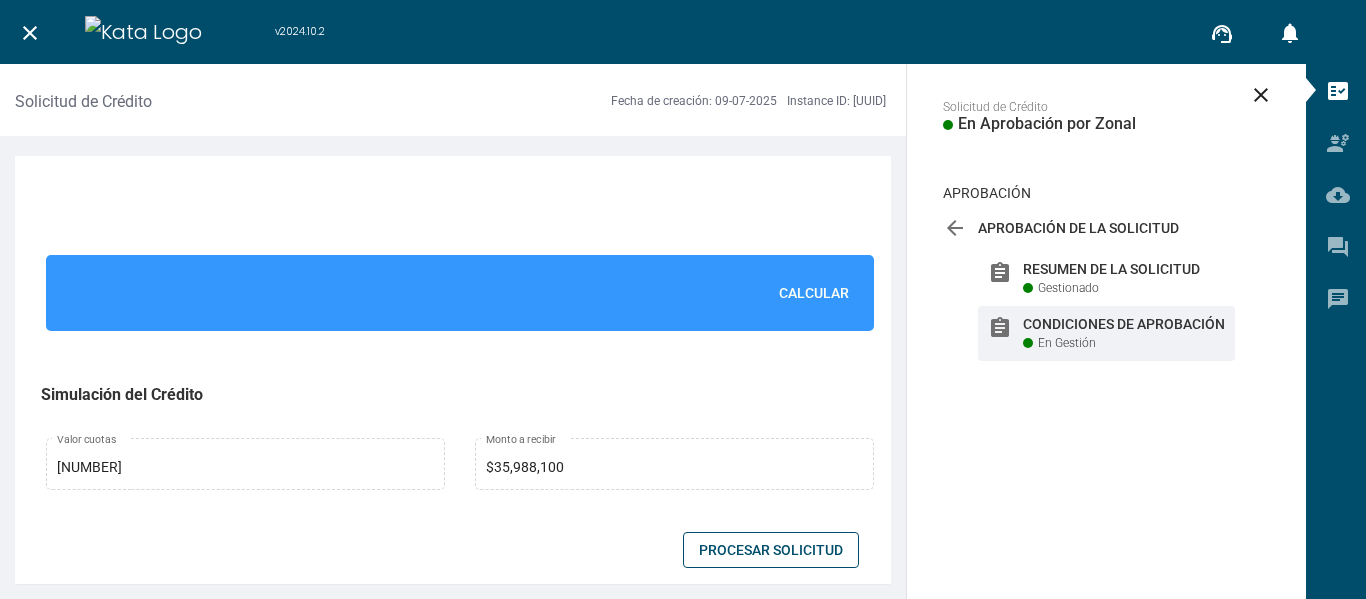 scroll, scrollTop: 1502, scrollLeft: 0, axis: vertical 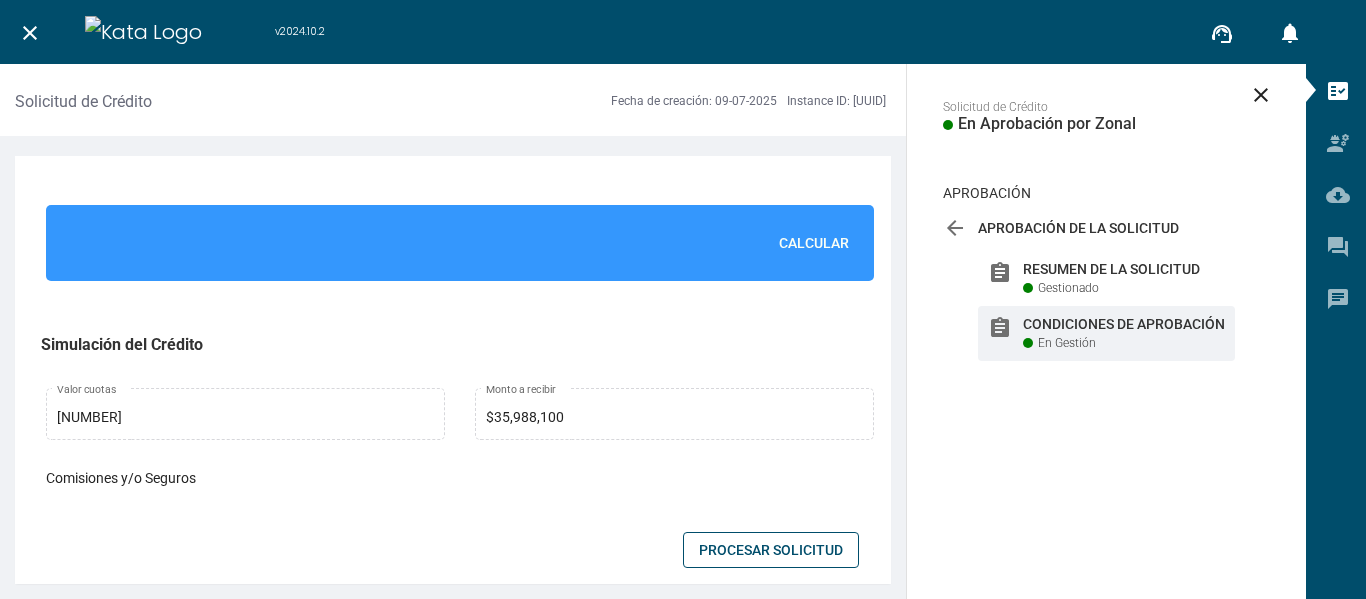 click on "Calcular" at bounding box center (814, 243) 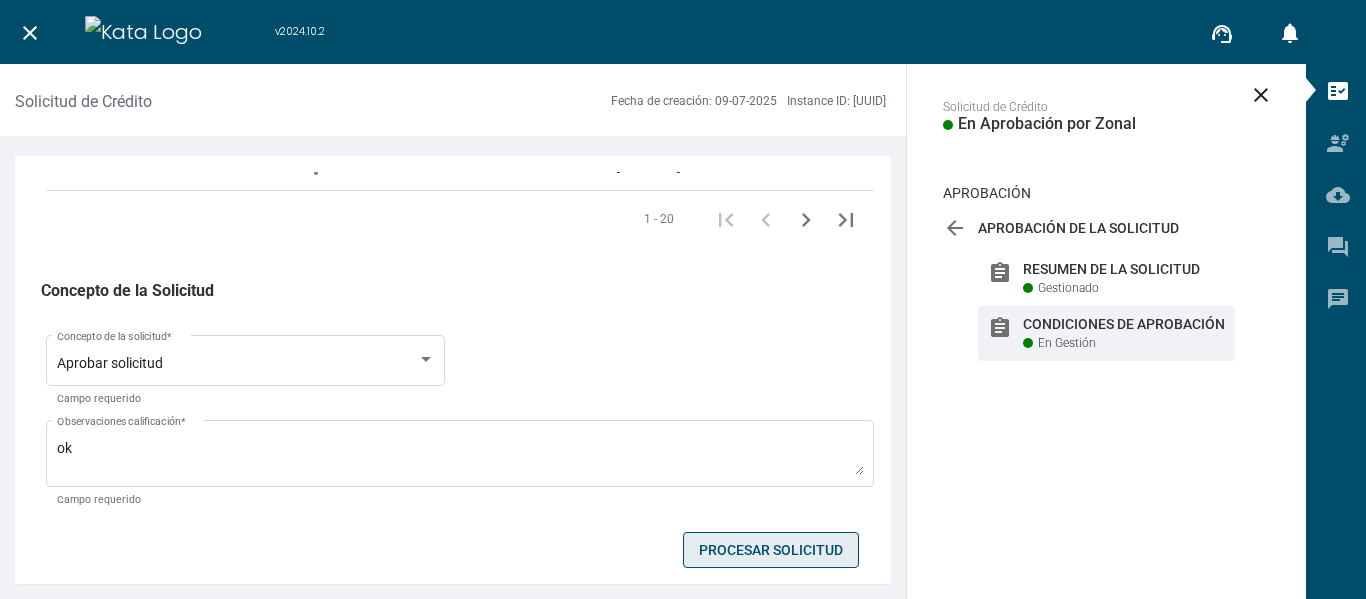 click on "Procesar Solicitud" at bounding box center (771, 550) 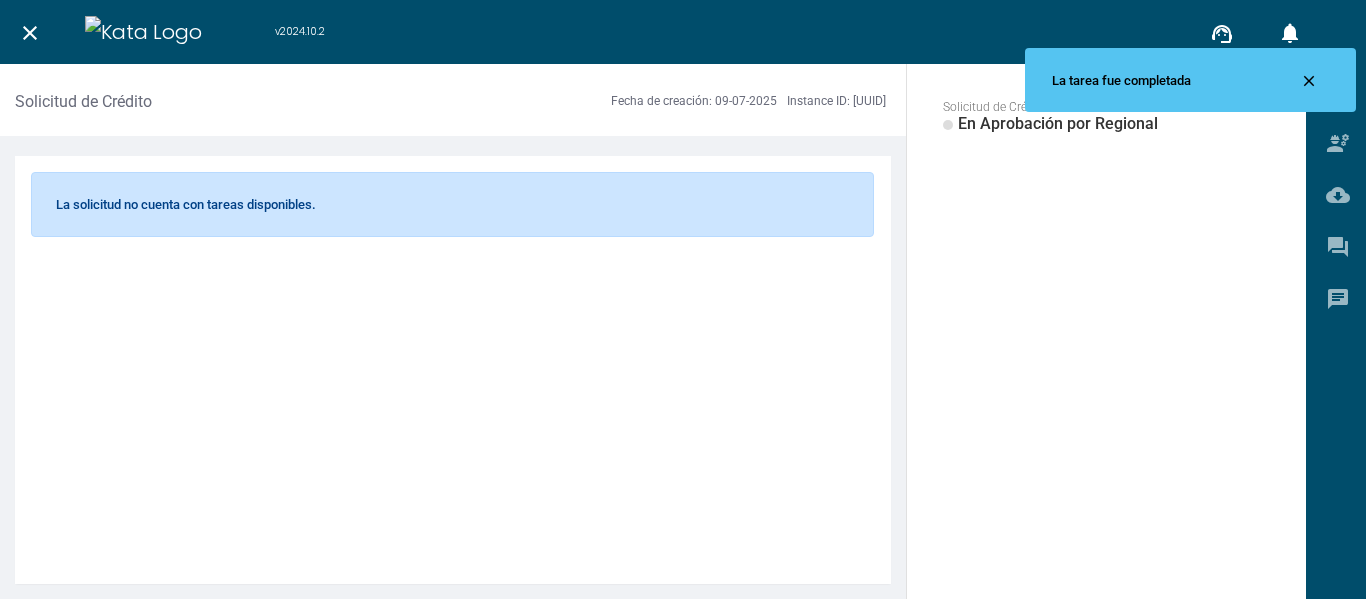 click on "close" at bounding box center (30, 33) 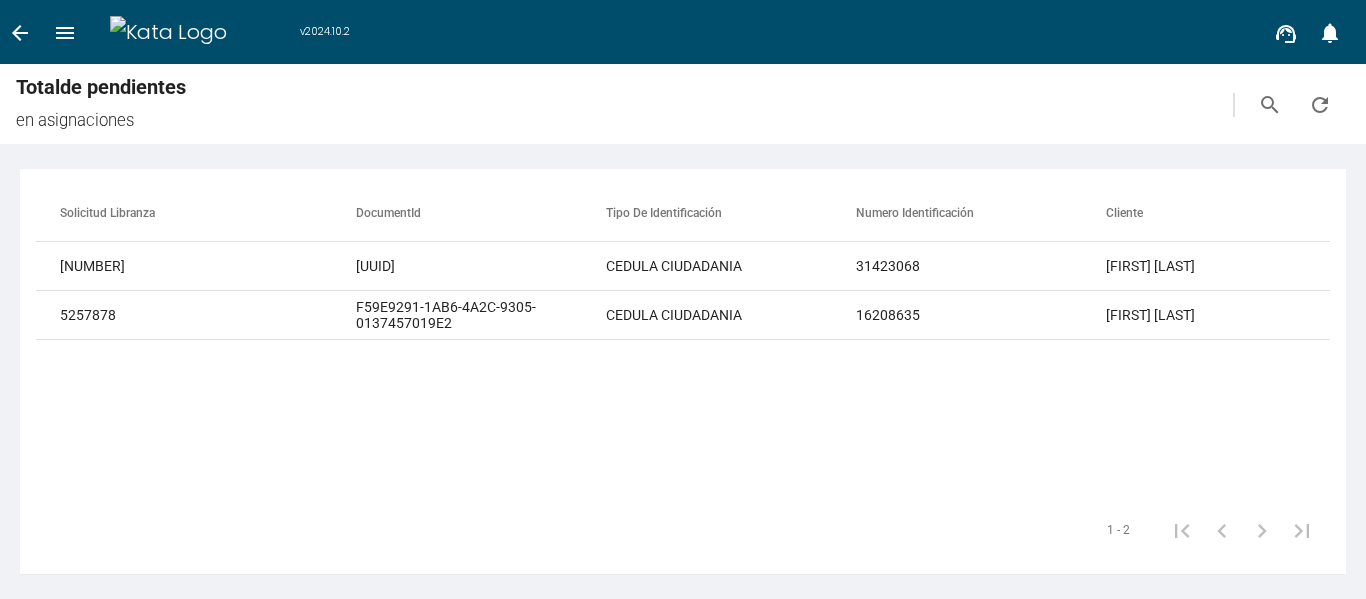 click on "arrow_back" at bounding box center [20, 33] 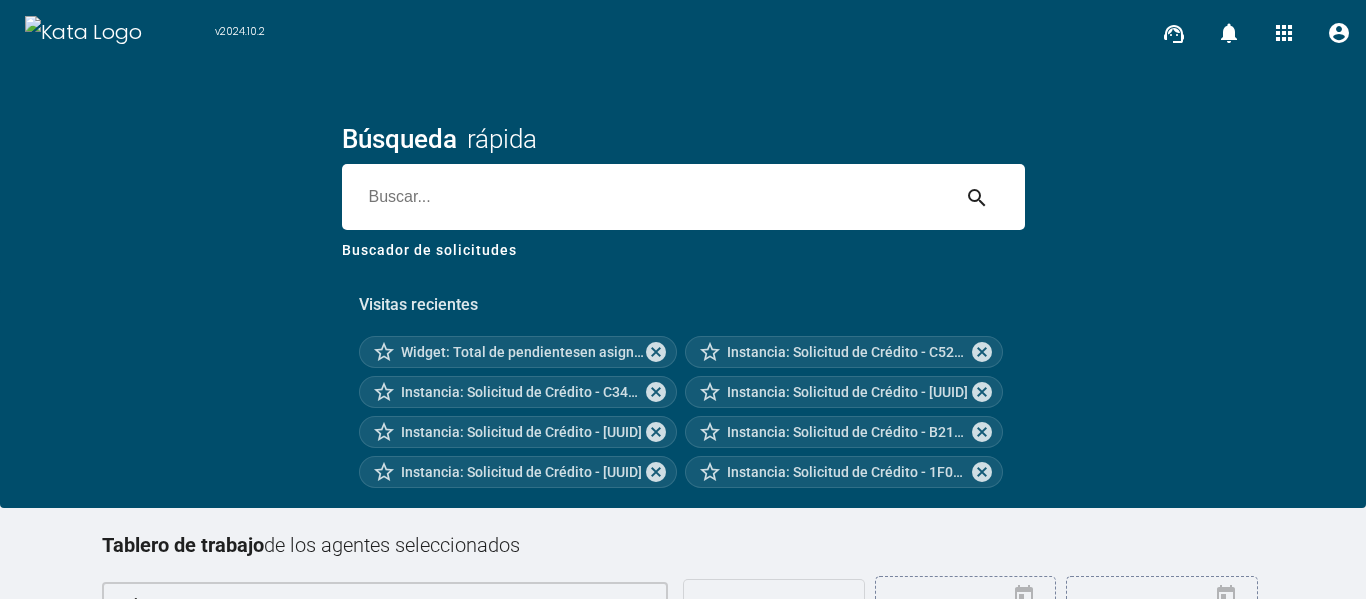 scroll, scrollTop: 262, scrollLeft: 0, axis: vertical 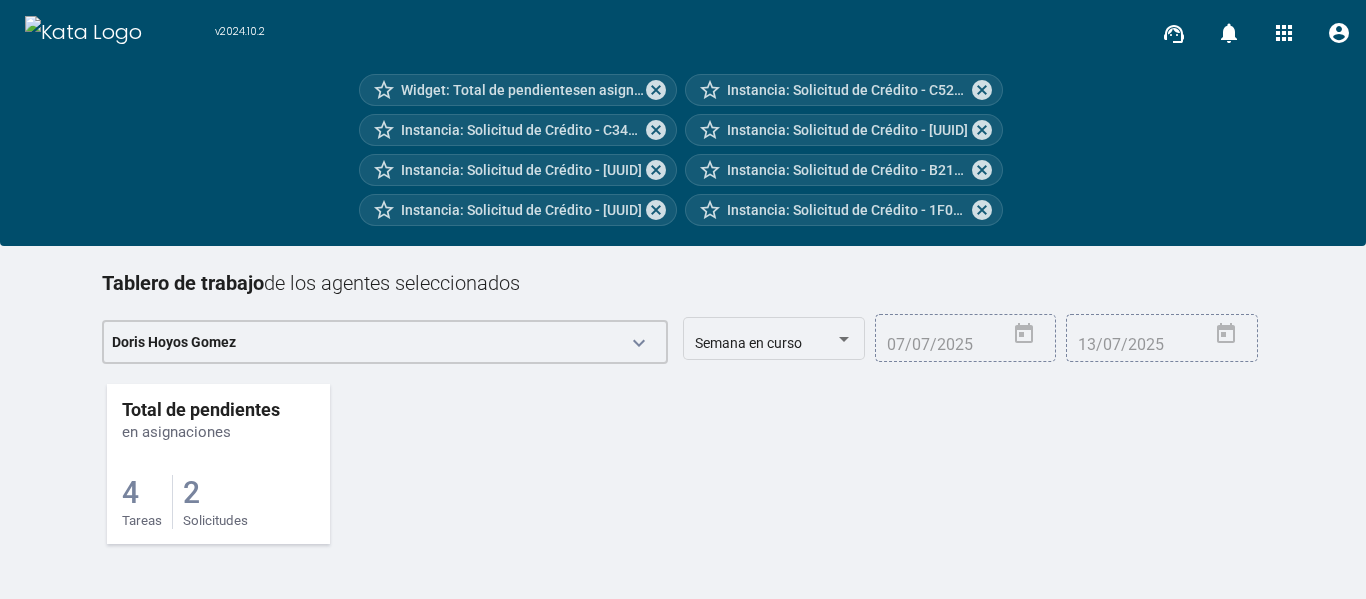 click on "2" at bounding box center (130, 492) 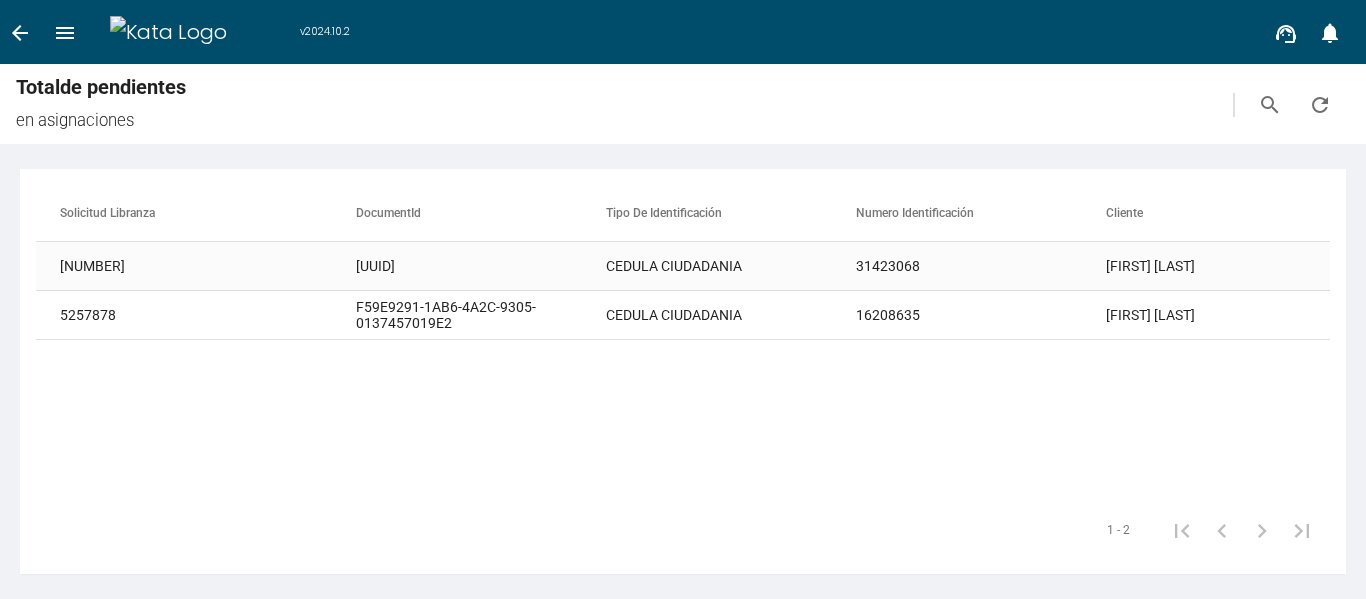 click on "[UUID]" at bounding box center (481, 266) 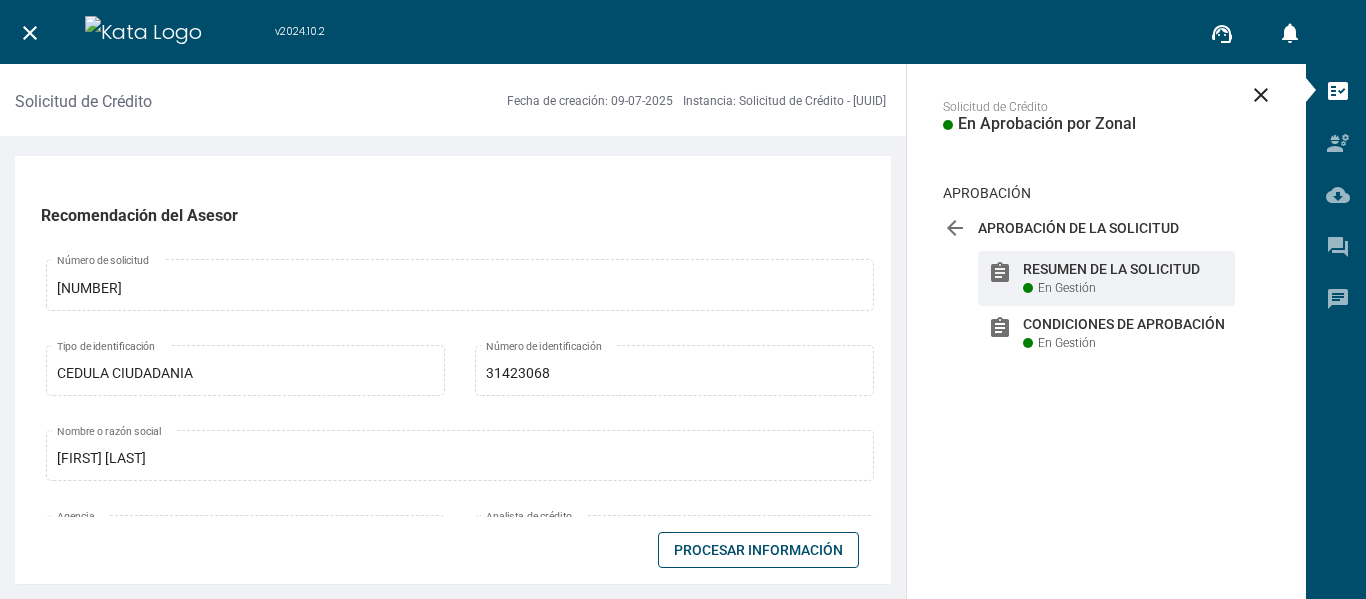 click on "Procesar Información" at bounding box center (758, 550) 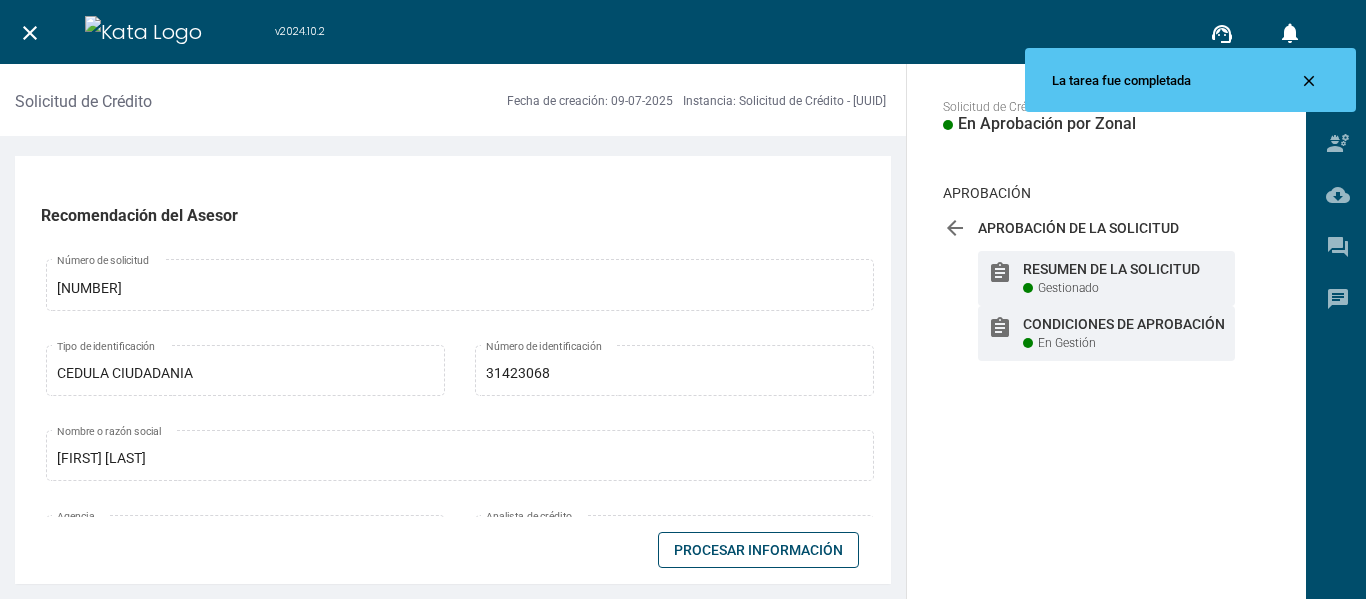 click on "En Gestión" at bounding box center (1068, 288) 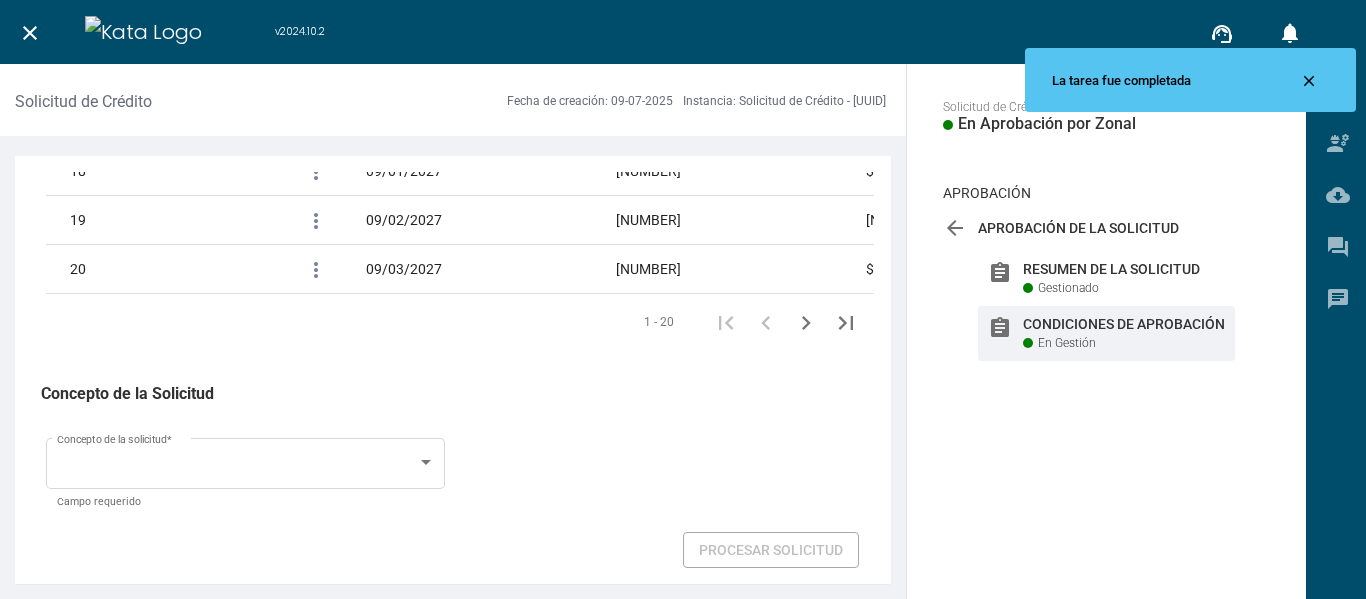 scroll, scrollTop: 3517, scrollLeft: 0, axis: vertical 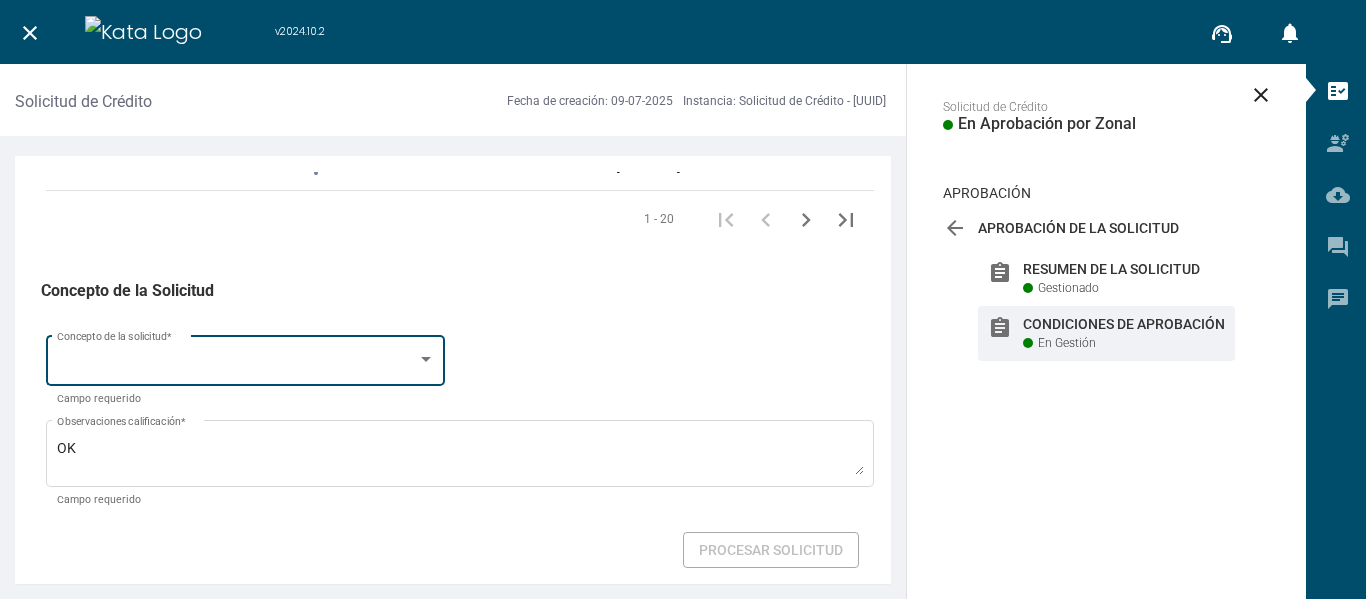 click at bounding box center (246, 364) 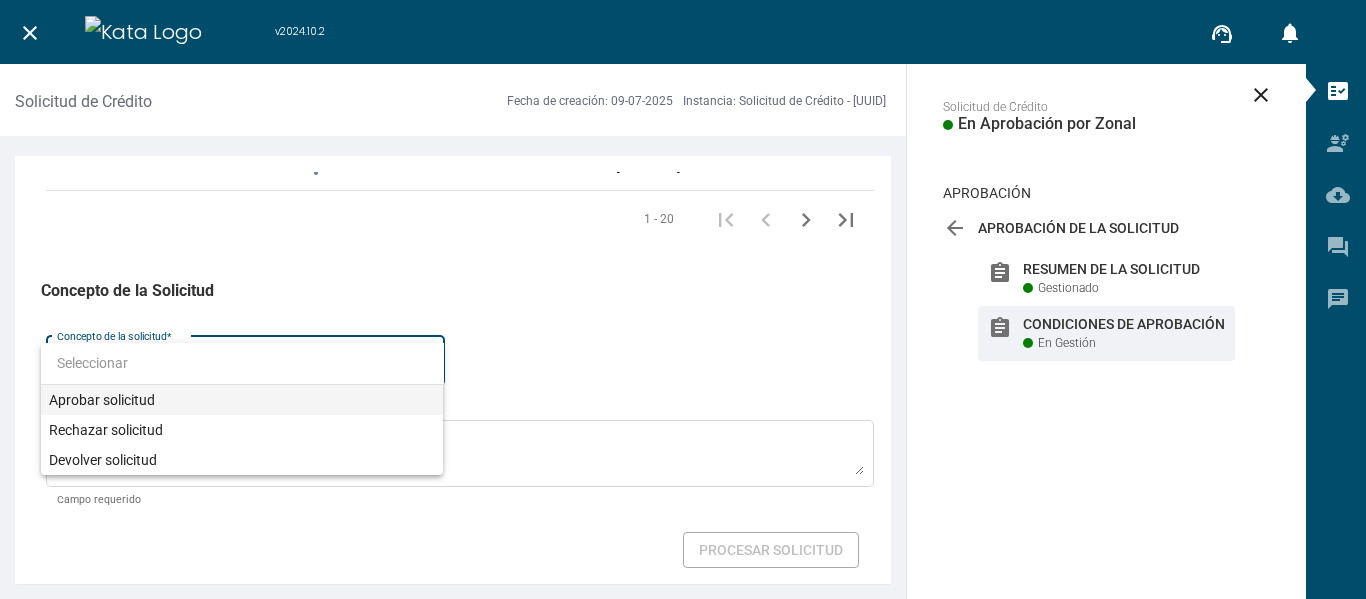 click on "Aprobar solicitud" at bounding box center (242, 400) 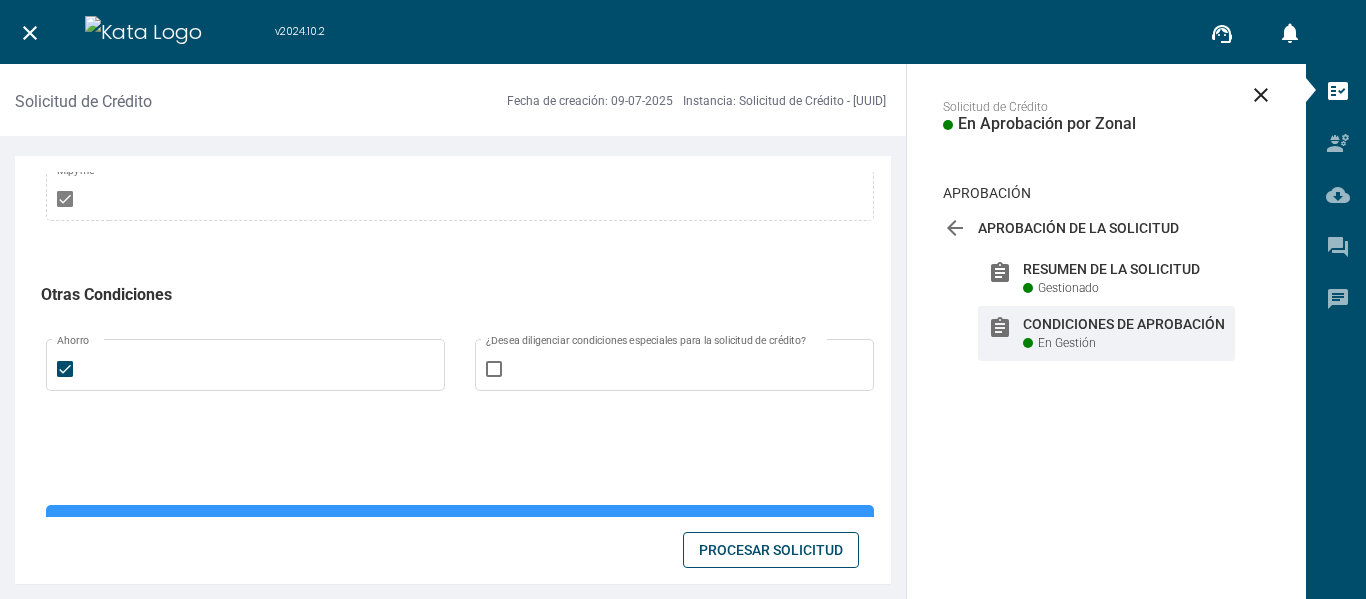 scroll, scrollTop: 1302, scrollLeft: 0, axis: vertical 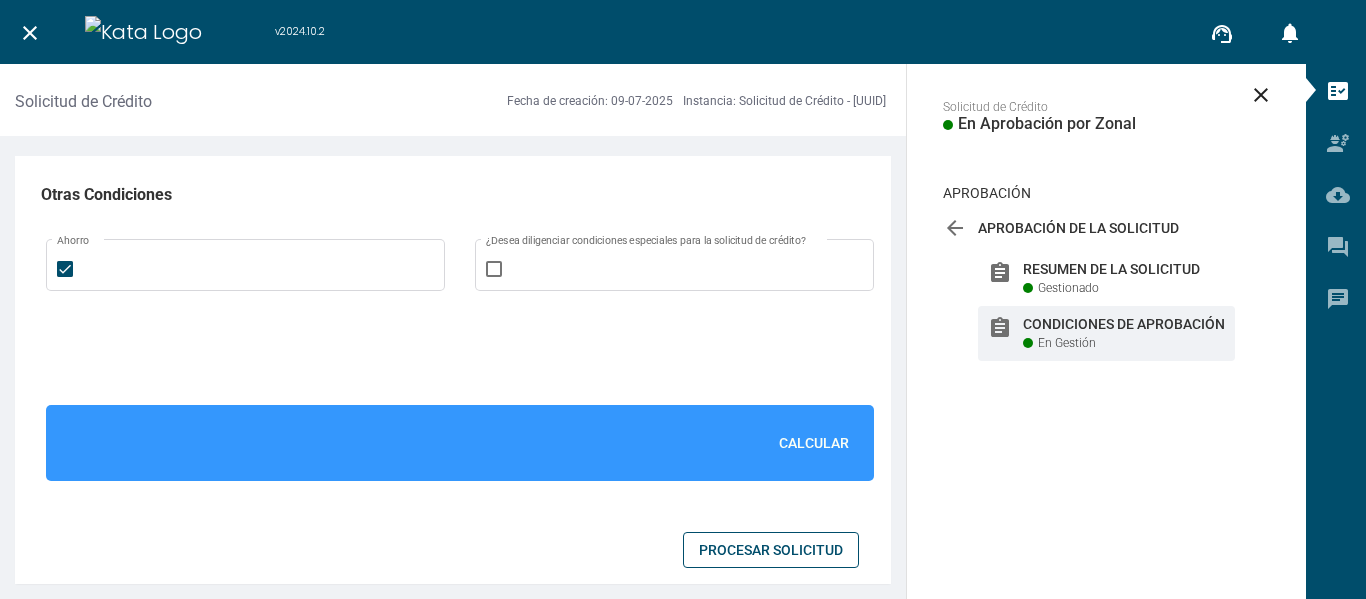 click on "Calcular" at bounding box center [814, 443] 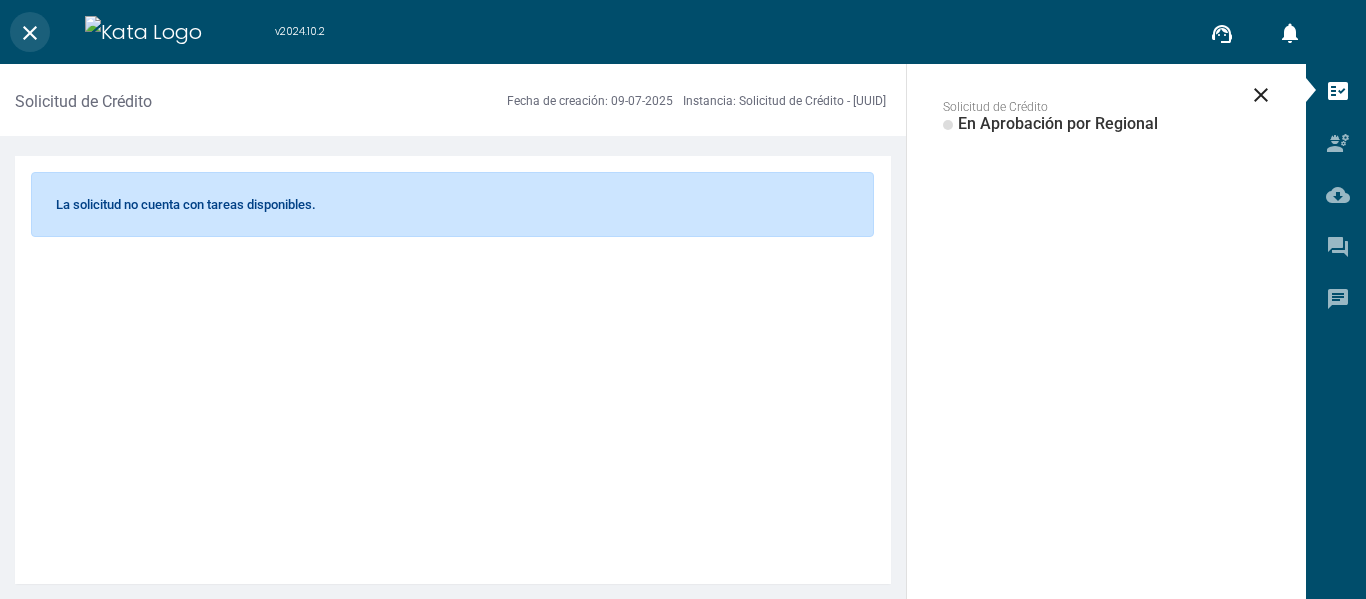 click on "close" at bounding box center (30, 33) 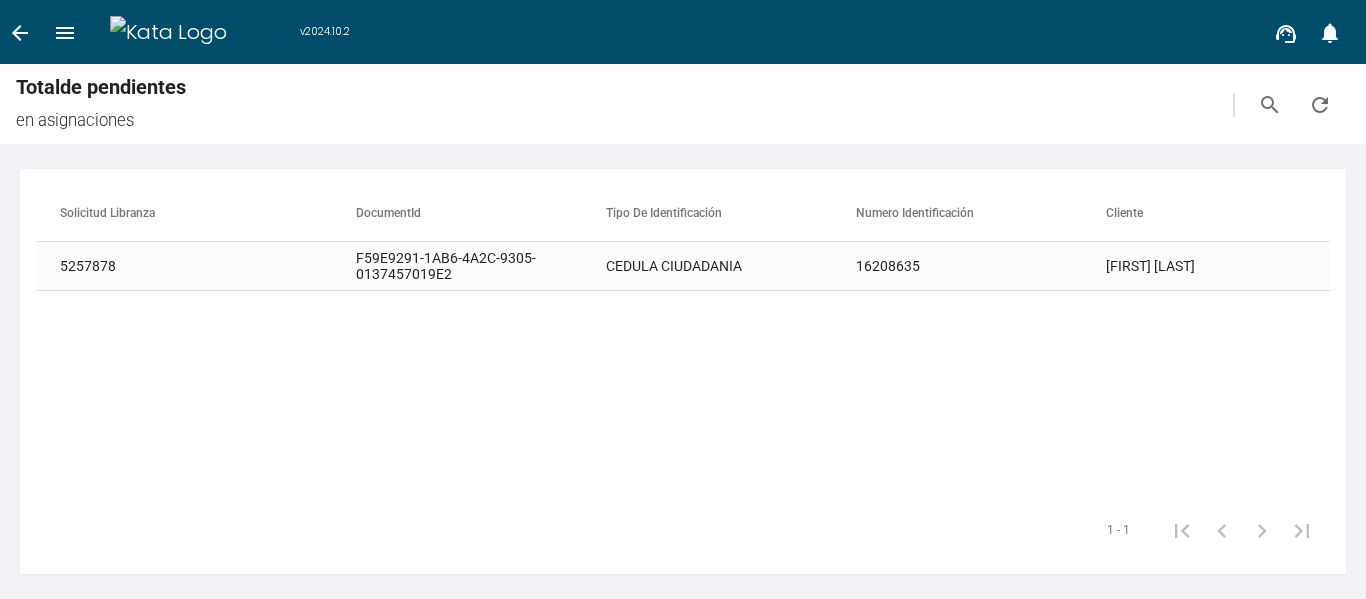 click on "F59E9291-1AB6-4A2C-9305-0137457019E2" at bounding box center (481, 266) 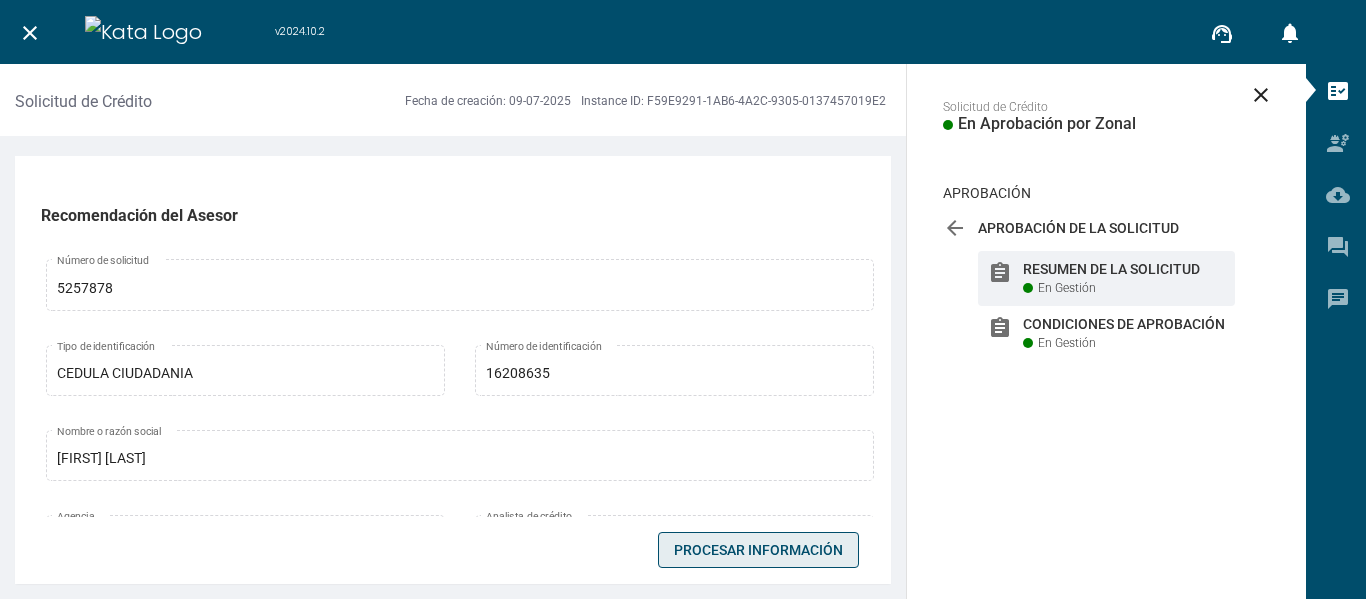 click on "Procesar Información" at bounding box center [758, 550] 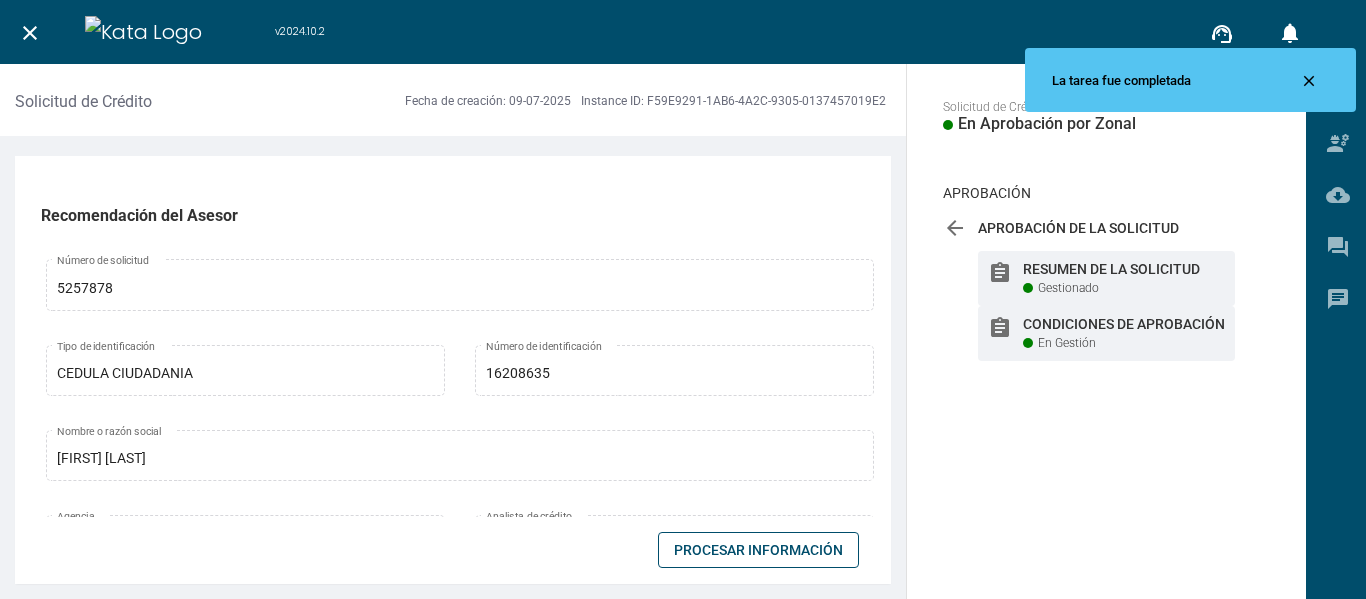 click on "En Gestión" at bounding box center (1068, 288) 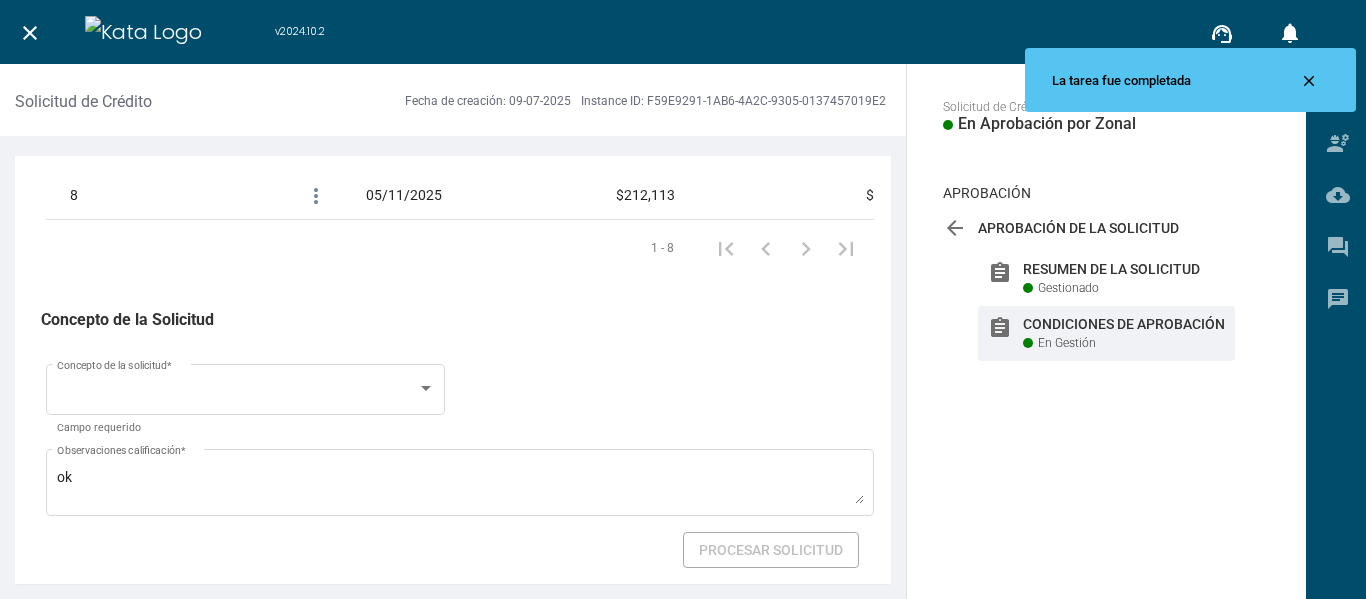 scroll, scrollTop: 2782, scrollLeft: 0, axis: vertical 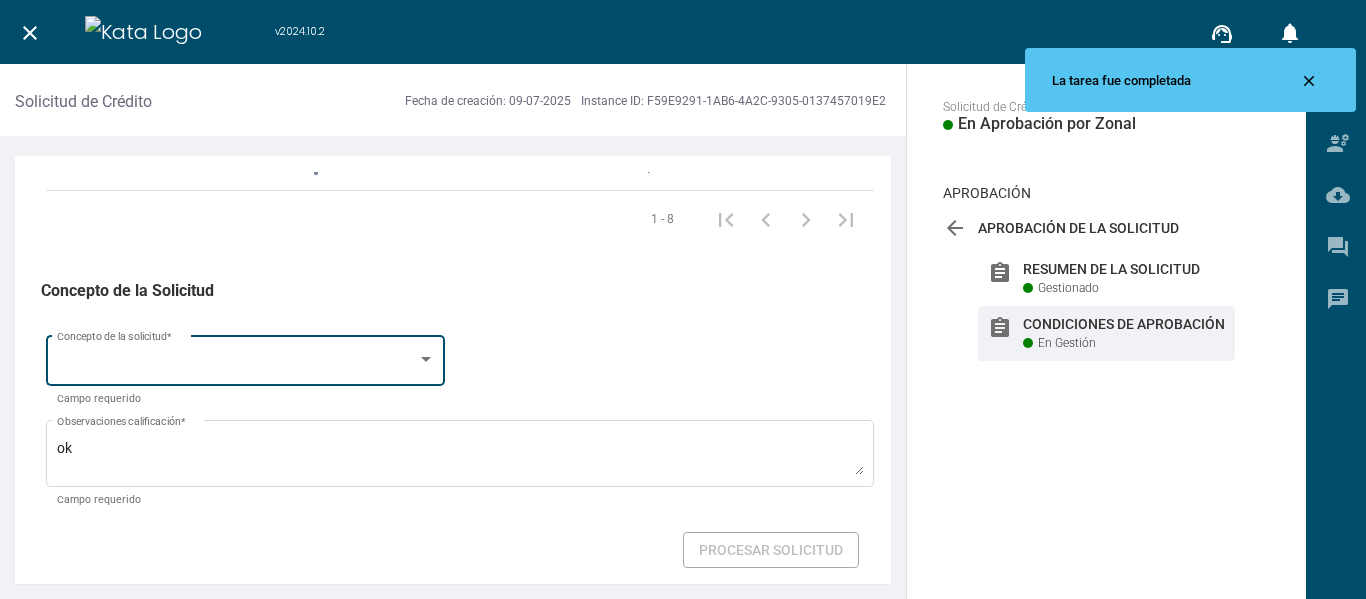 click on "Concepto de la solicitud   *" at bounding box center (246, 358) 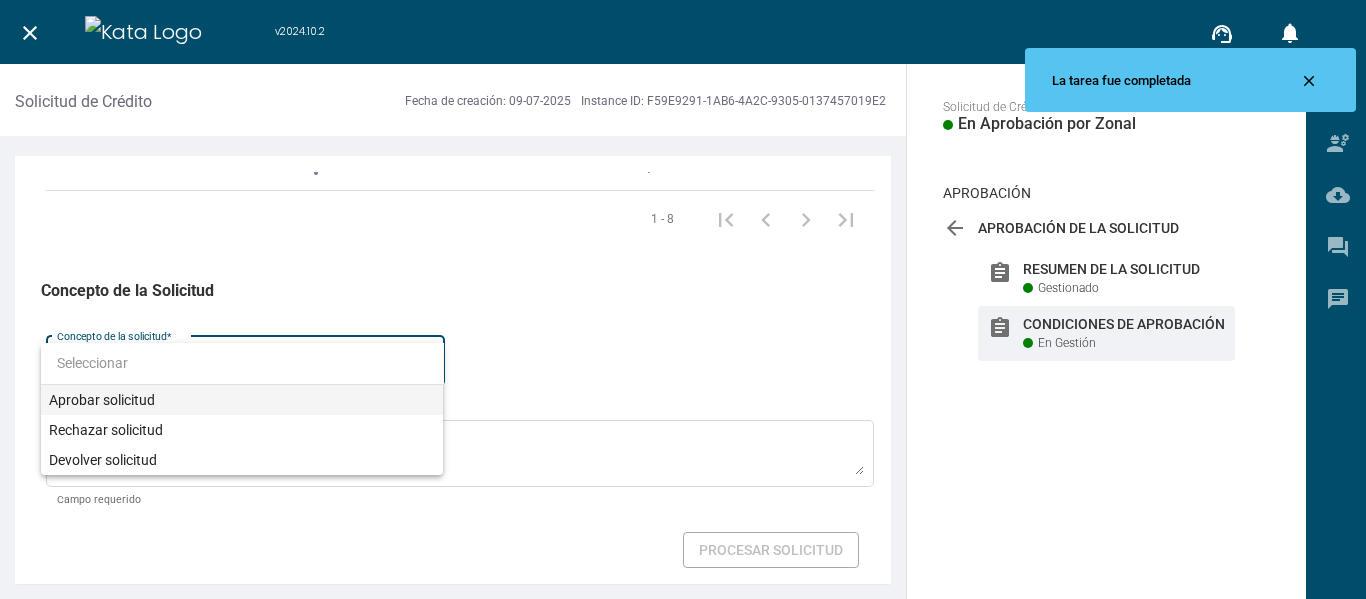 click on "Aprobar solicitud" at bounding box center (242, 400) 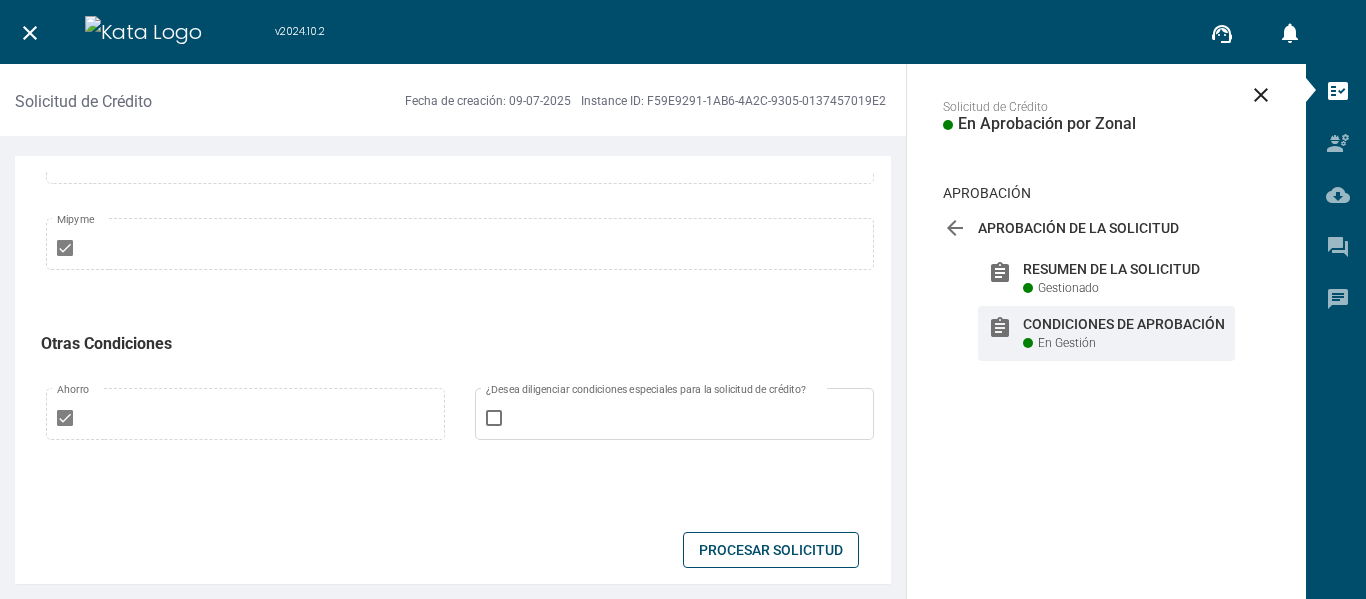 scroll, scrollTop: 1275, scrollLeft: 0, axis: vertical 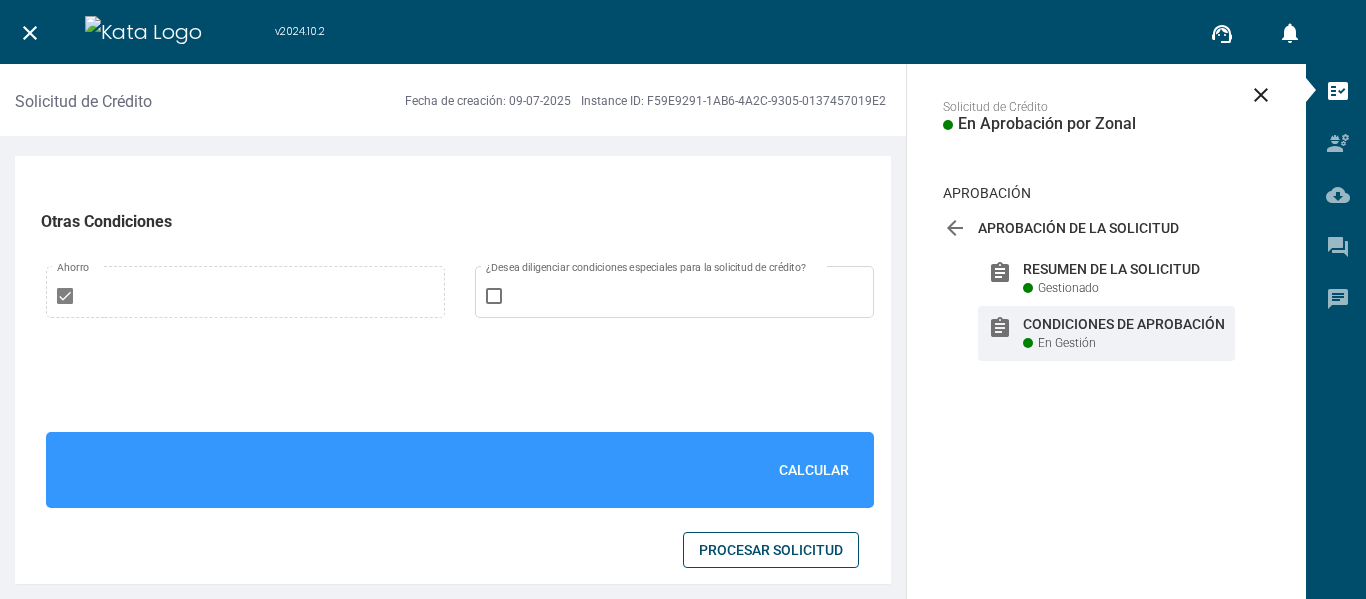 click on "Calcular" at bounding box center (460, 470) 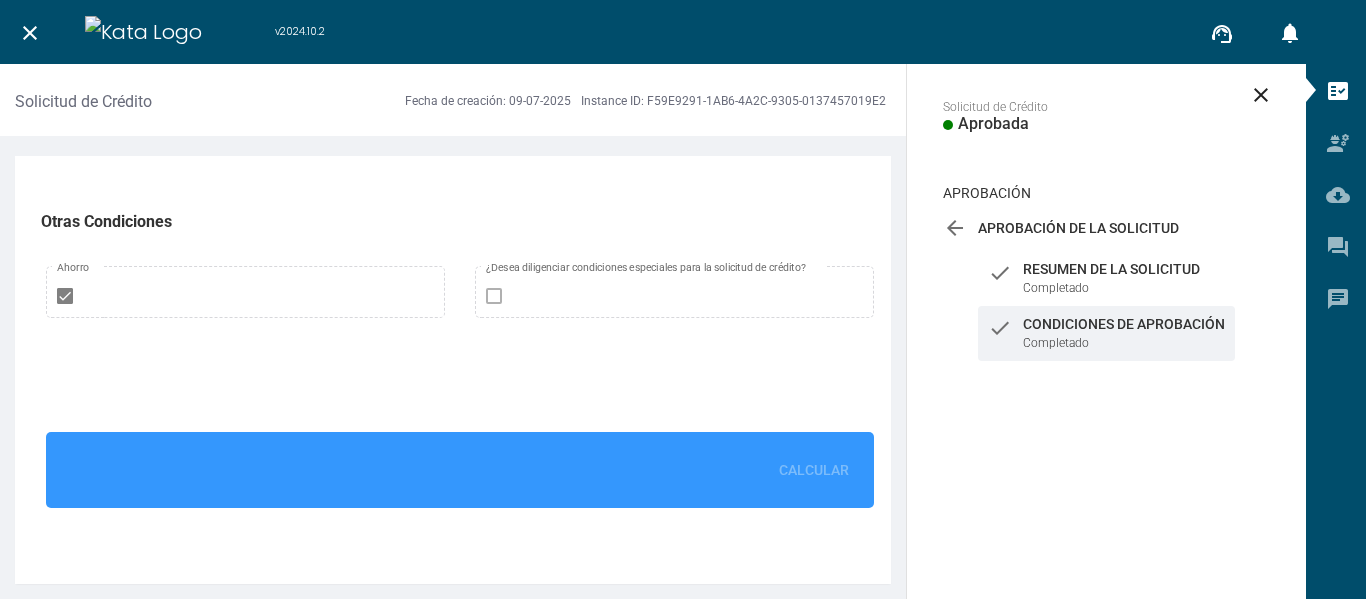click on "close" at bounding box center (30, 33) 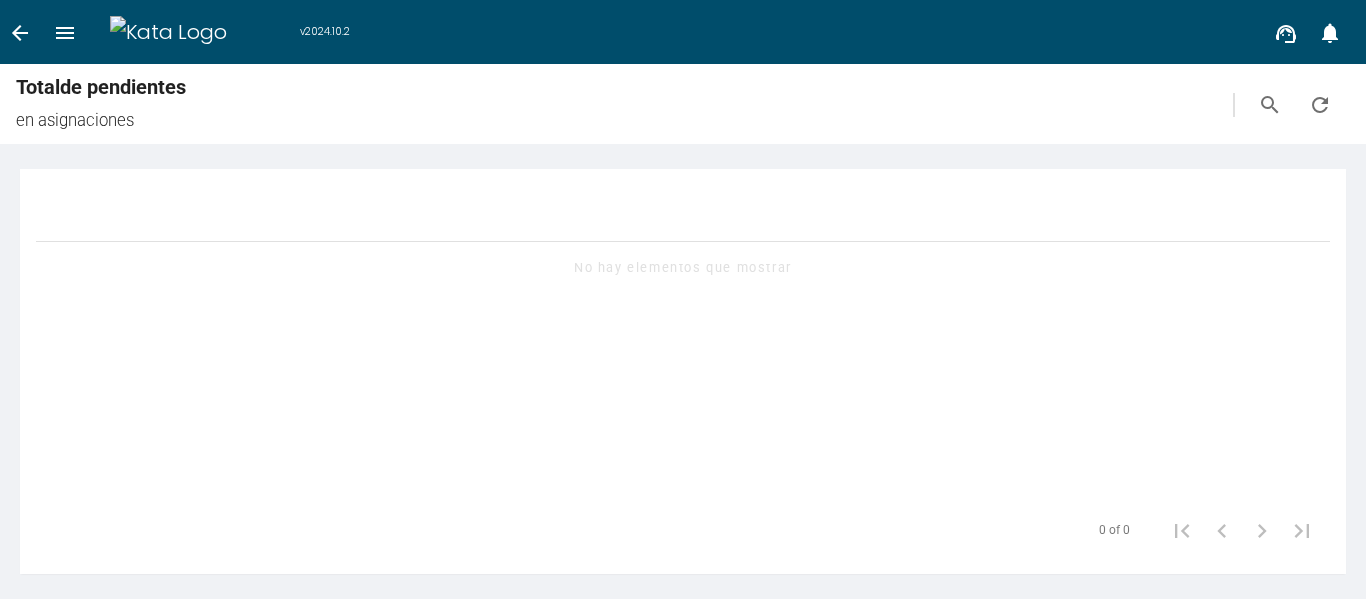 click on "arrow_back" at bounding box center (20, 33) 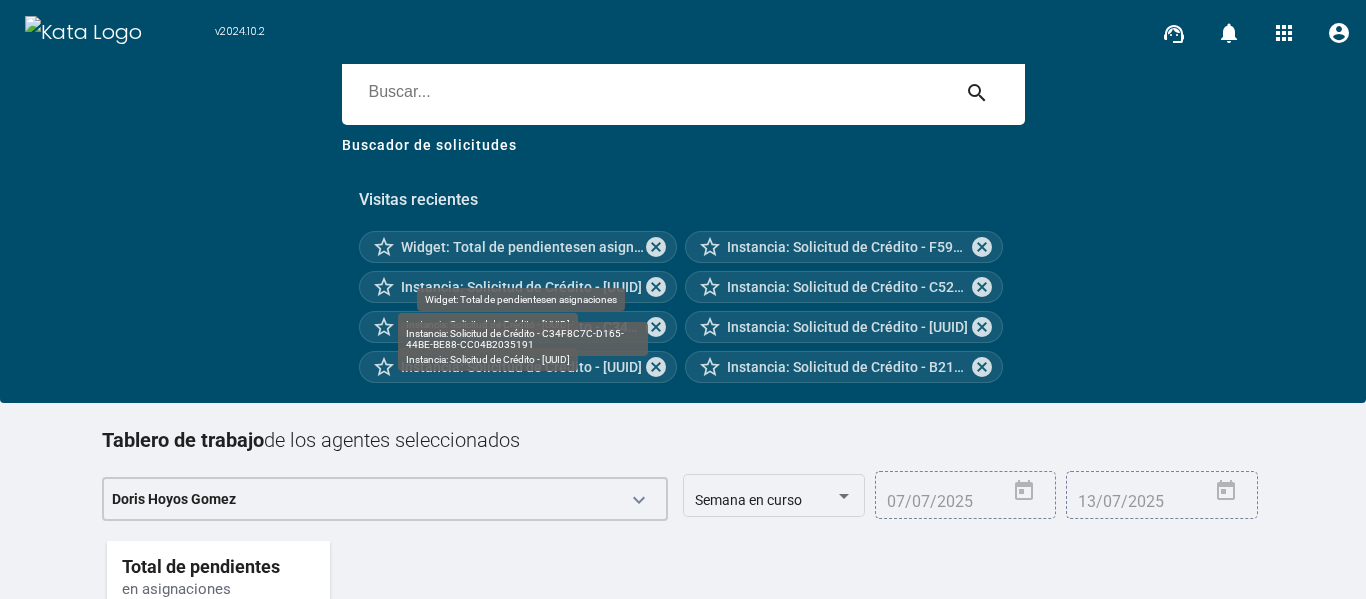 scroll, scrollTop: 262, scrollLeft: 0, axis: vertical 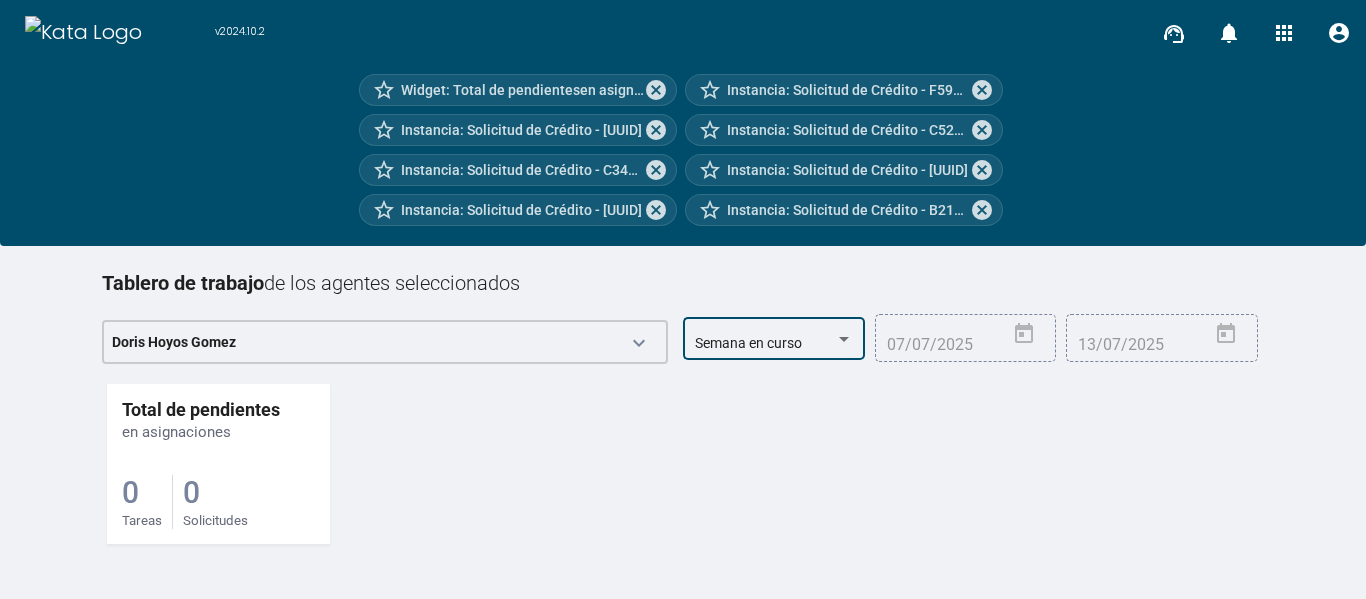 click on "Semana en curso" at bounding box center [748, 343] 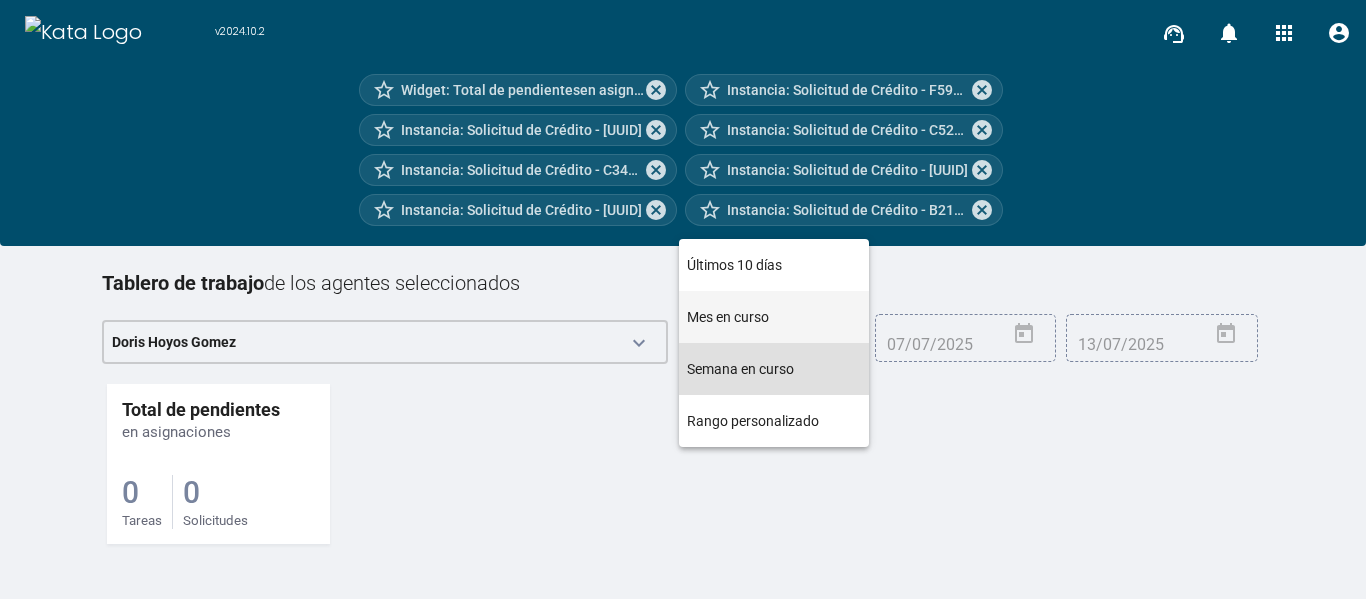 click on "Mes en curso" at bounding box center (774, 317) 